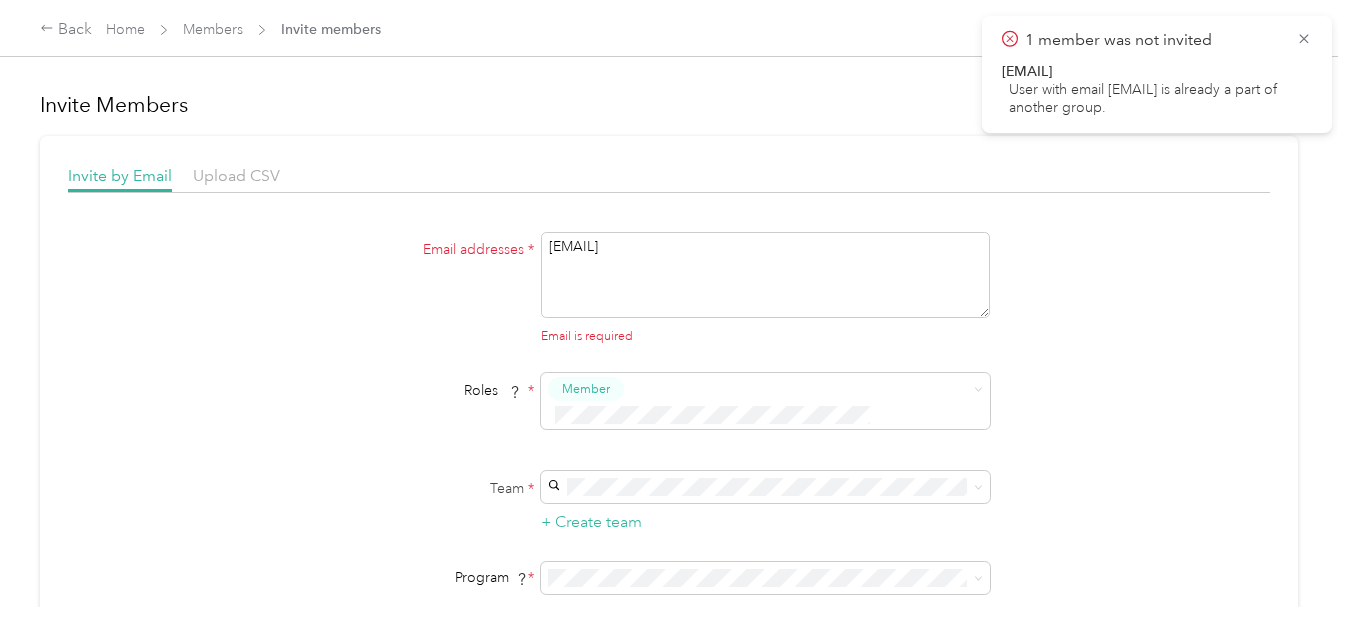 scroll, scrollTop: 0, scrollLeft: 0, axis: both 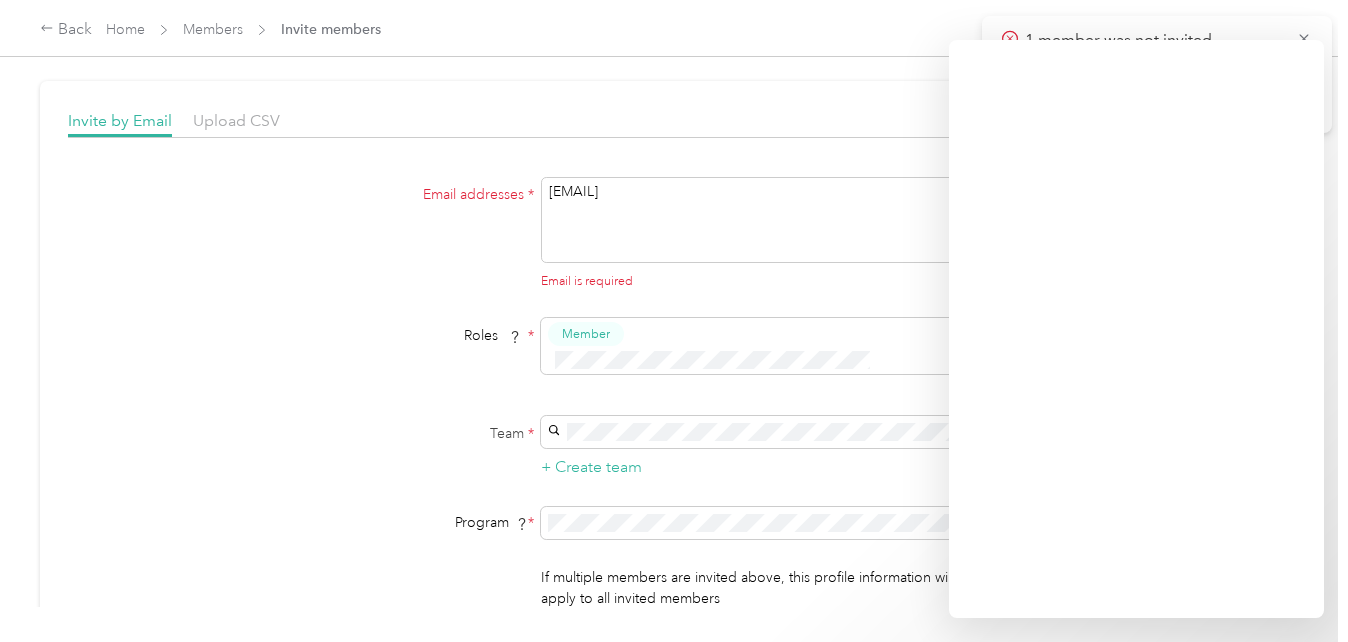 click on "Email addresses * [EMAIL] Email is required Roles * Member Team * + Create team Program * Program start date [STATE] [ZIP] Expected Annual Business Miles miles Must be greater than 5,000 miles If multiple members are invited above, this profile information will apply to all invited members Send Invites" at bounding box center (669, 417) 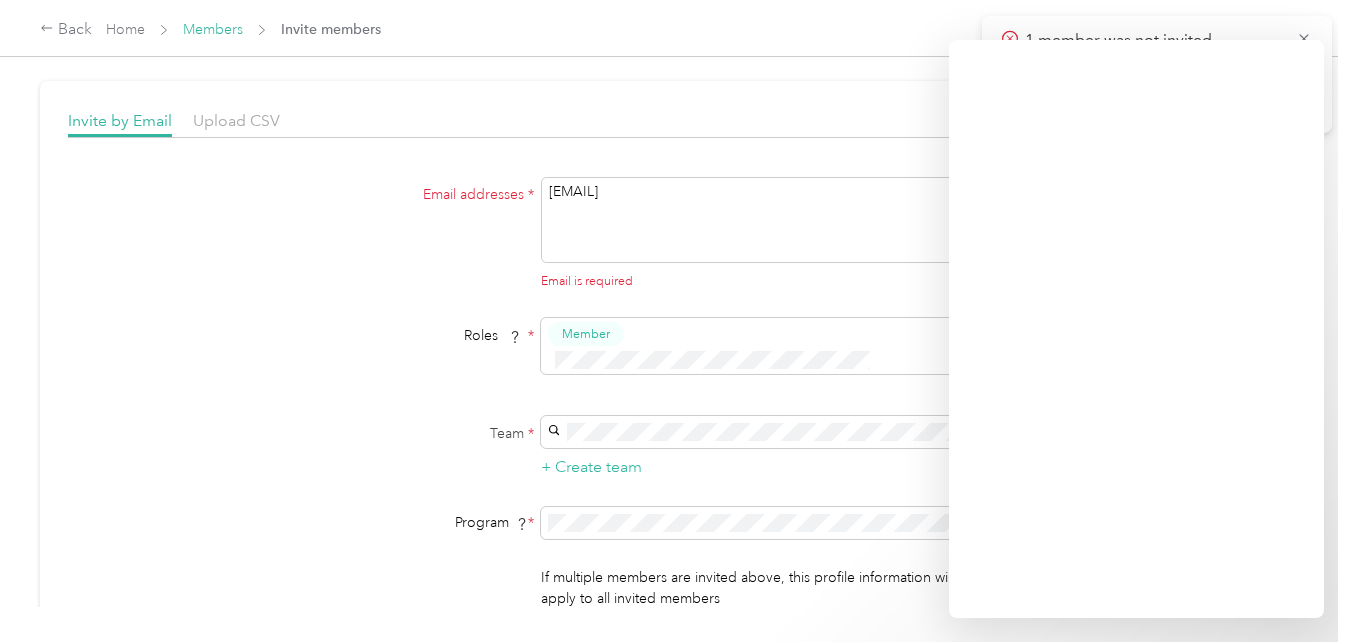 click on "Members" at bounding box center (213, 29) 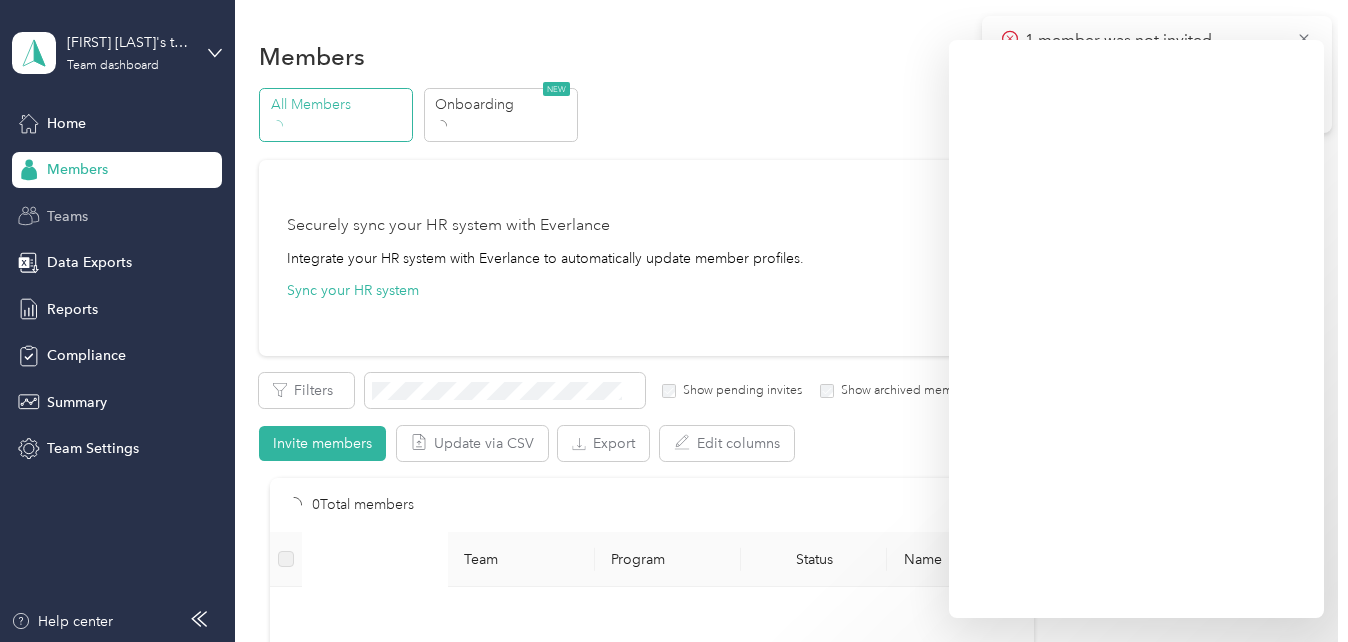 click on "Teams" at bounding box center (117, 216) 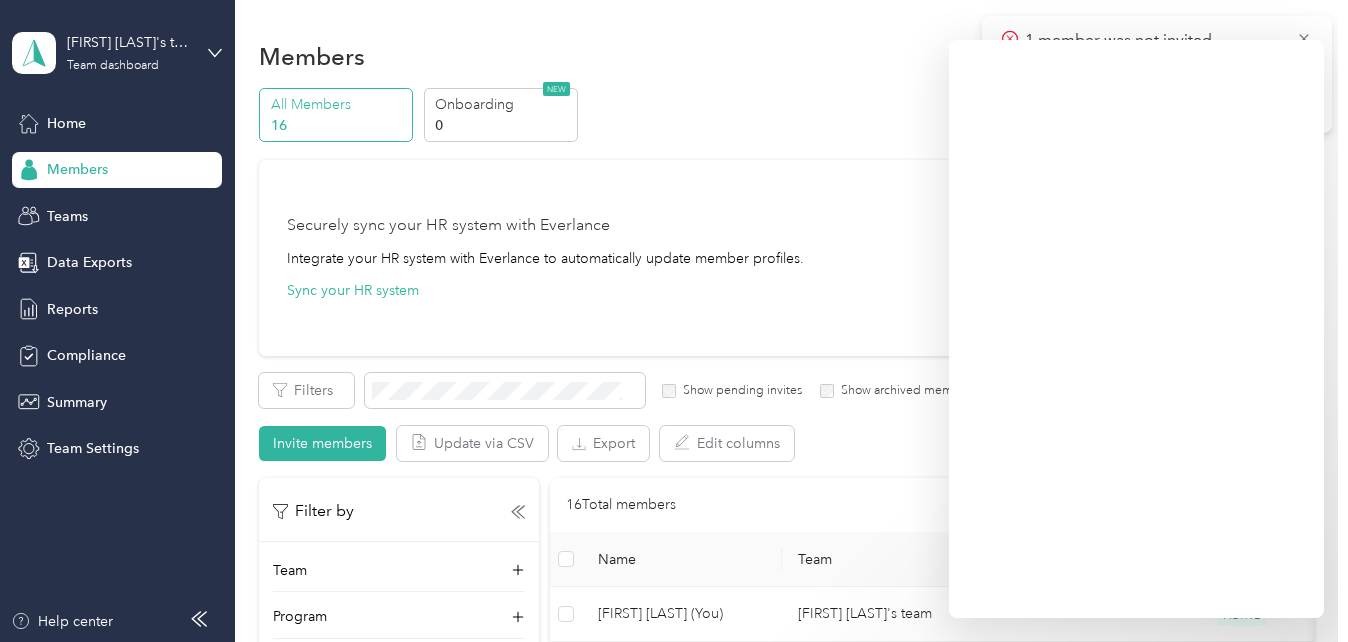 click on "Members" at bounding box center [117, 170] 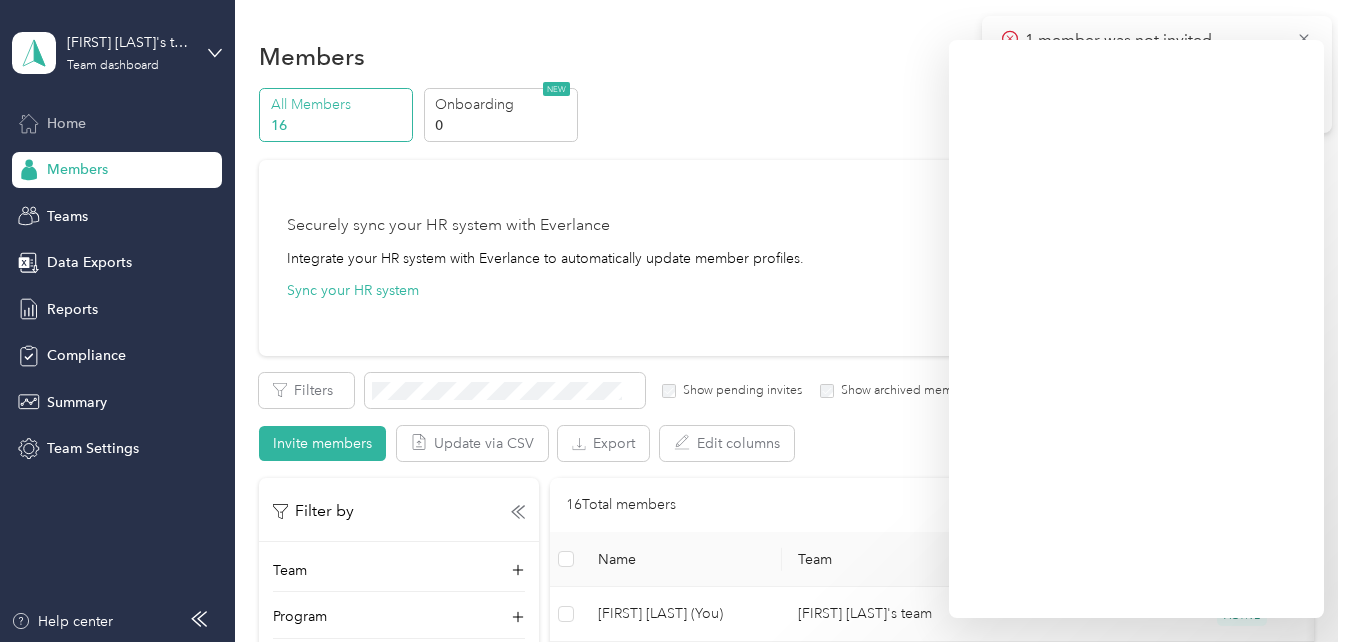 click on "Home" at bounding box center [117, 123] 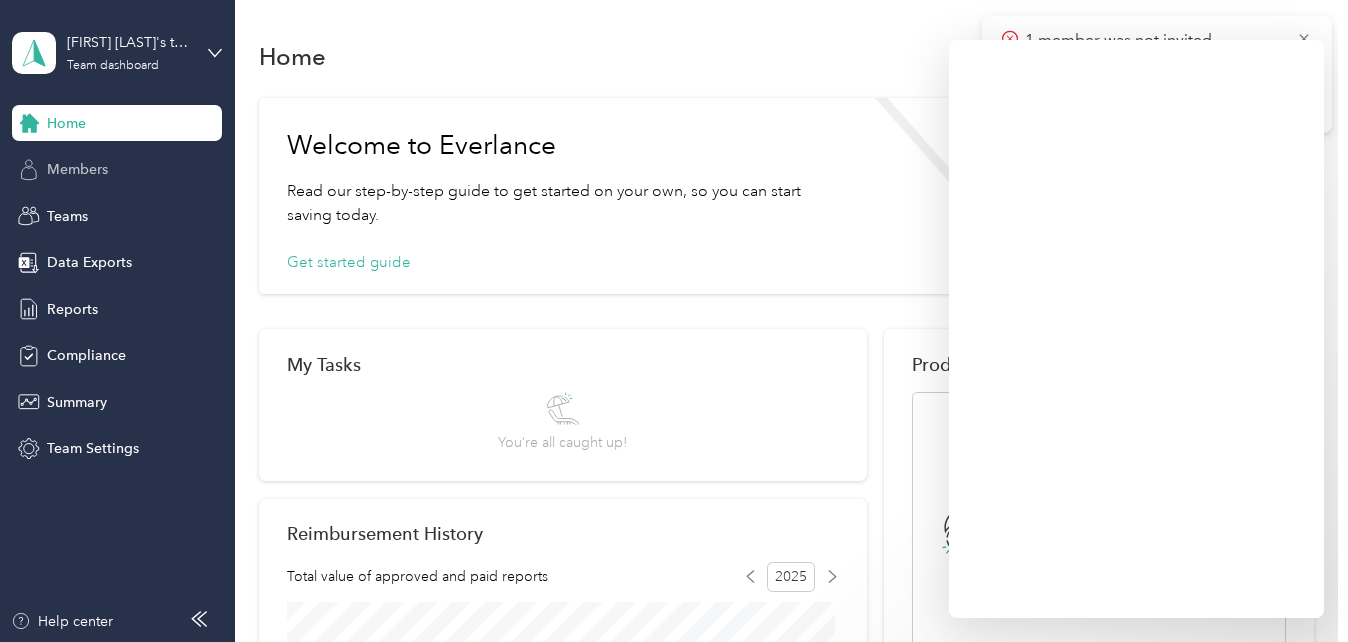 click on "Members" at bounding box center [77, 169] 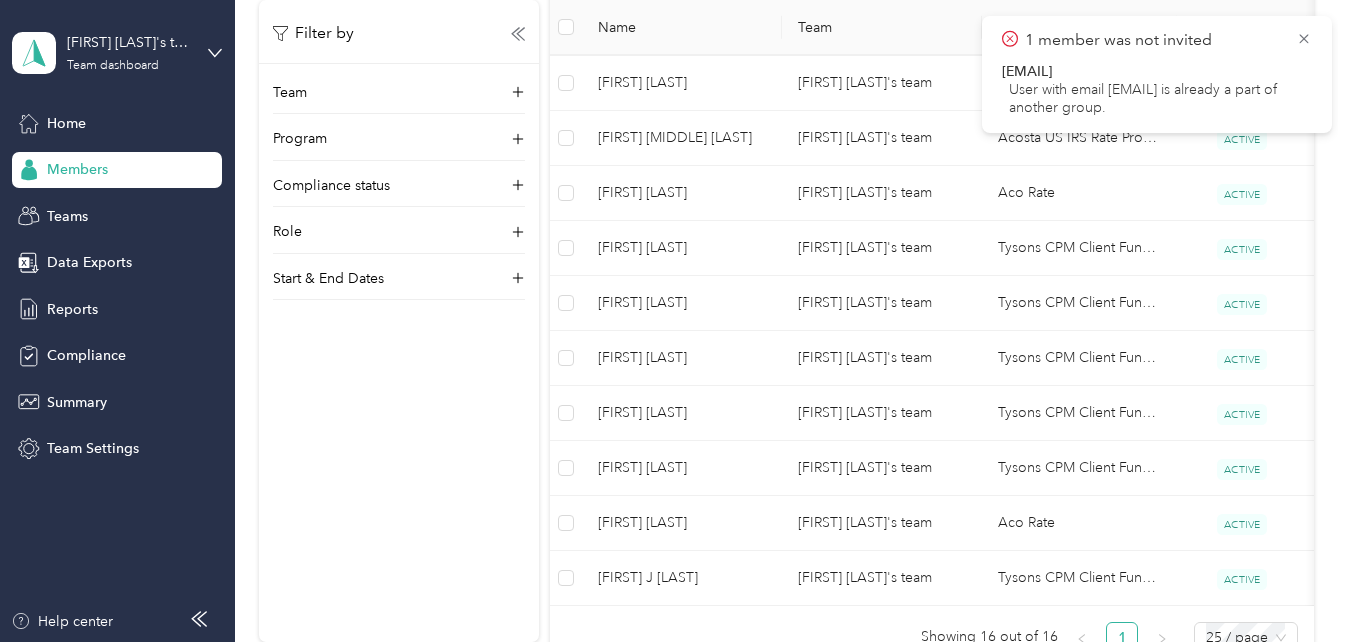 scroll, scrollTop: 911, scrollLeft: 0, axis: vertical 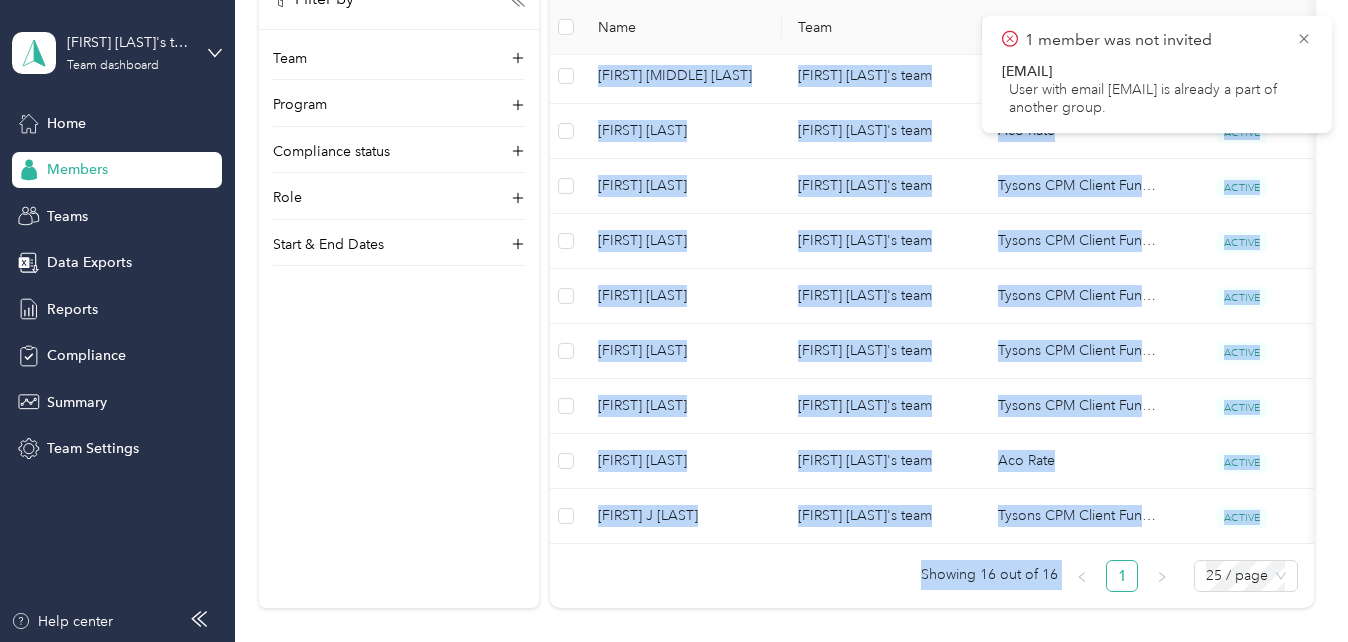 drag, startPoint x: 1114, startPoint y: 560, endPoint x: 1236, endPoint y: 549, distance: 122.494896 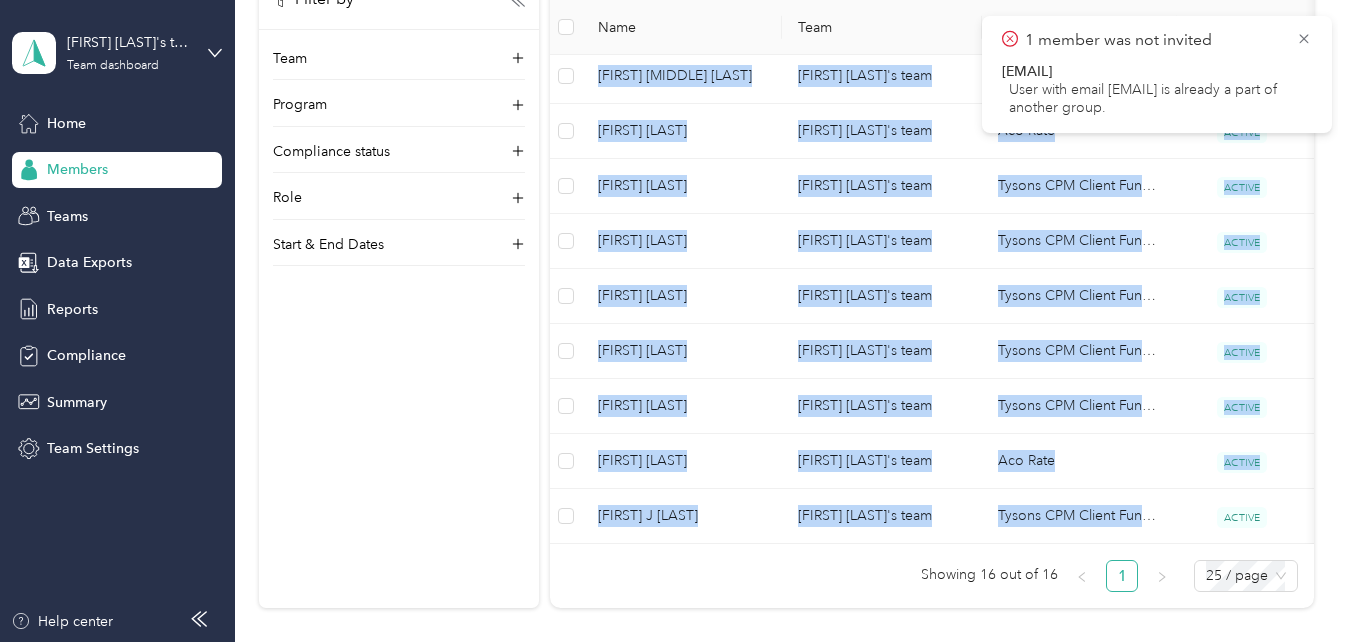 drag, startPoint x: 1118, startPoint y: 559, endPoint x: 1200, endPoint y: 544, distance: 83.360664 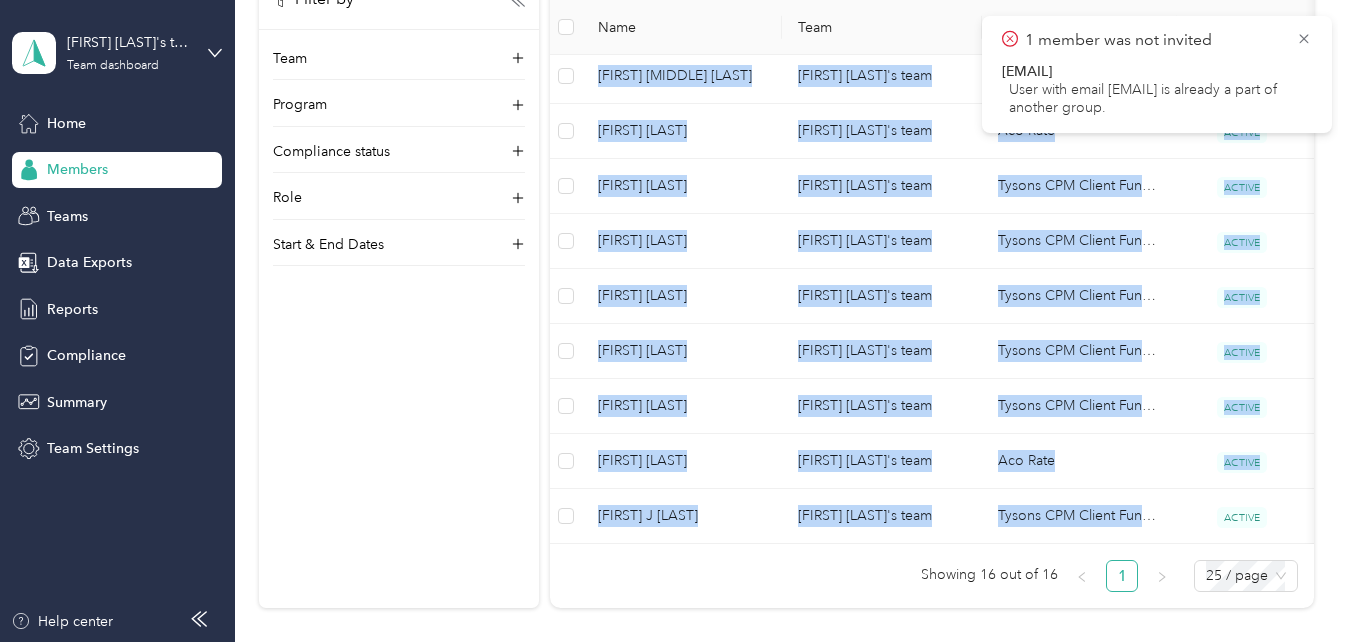 drag, startPoint x: 1200, startPoint y: 544, endPoint x: 1112, endPoint y: 586, distance: 97.50897 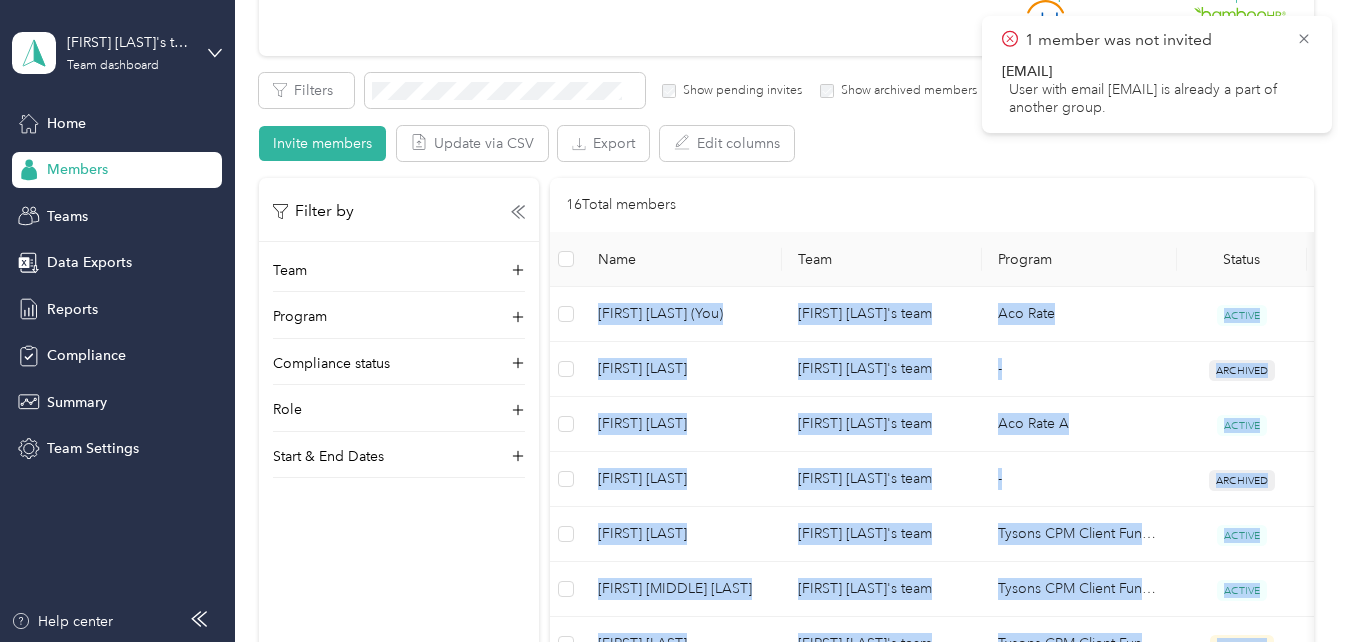 scroll, scrollTop: 267, scrollLeft: 0, axis: vertical 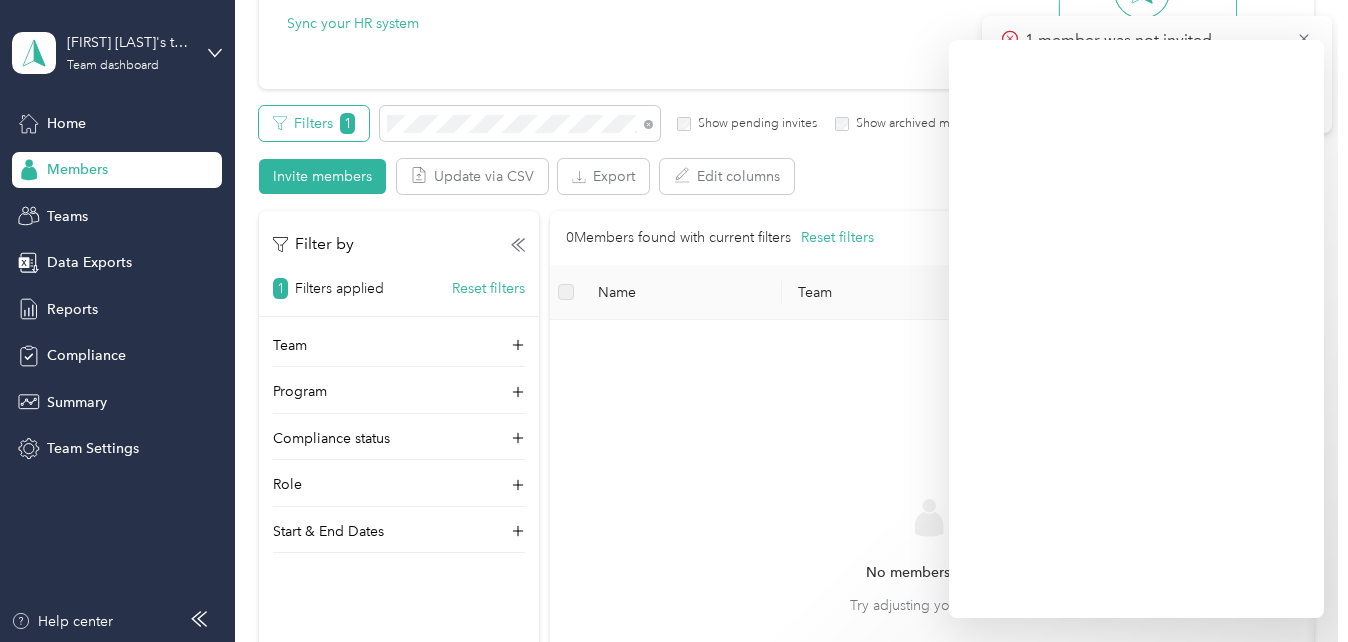 click on "1" at bounding box center [347, 123] 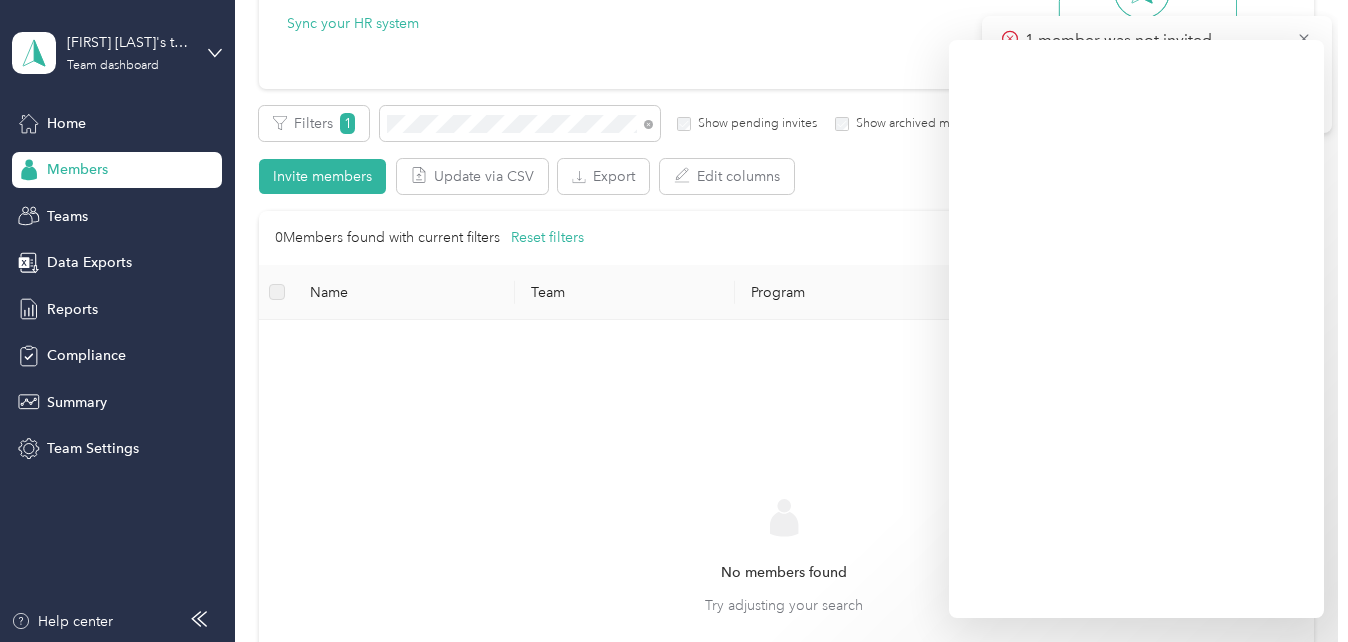 click on "Reset filters" at bounding box center [547, 238] 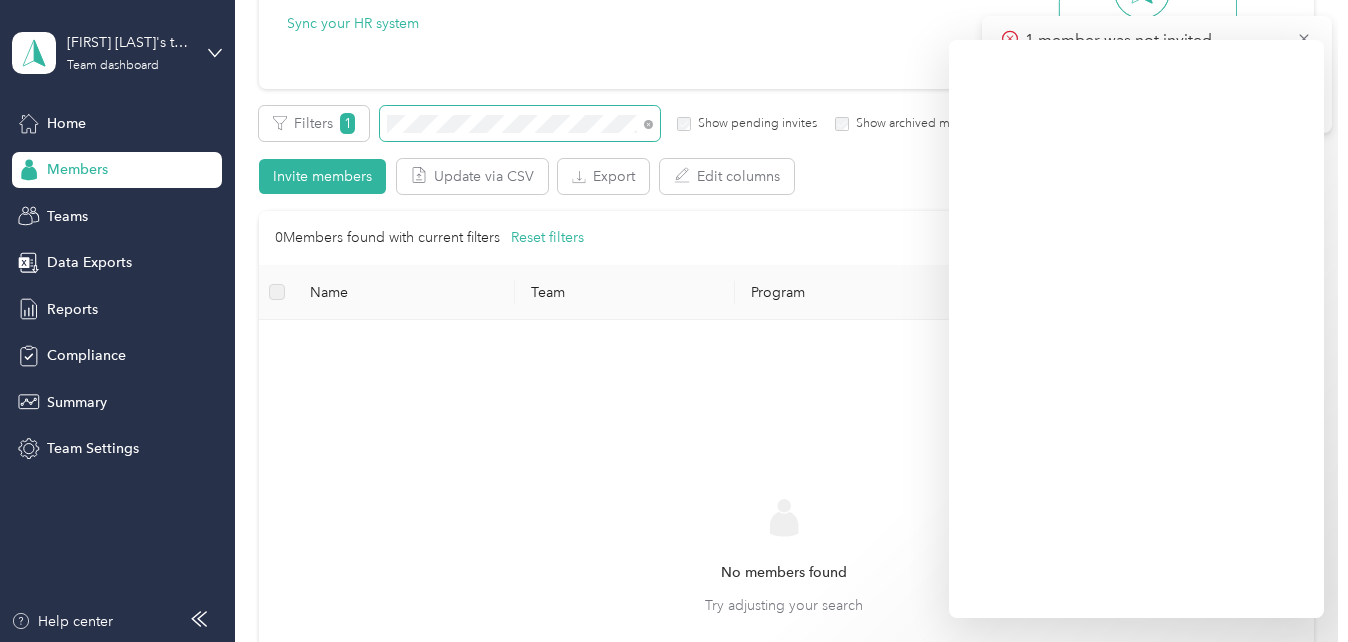 drag, startPoint x: 429, startPoint y: 112, endPoint x: 412, endPoint y: 112, distance: 17 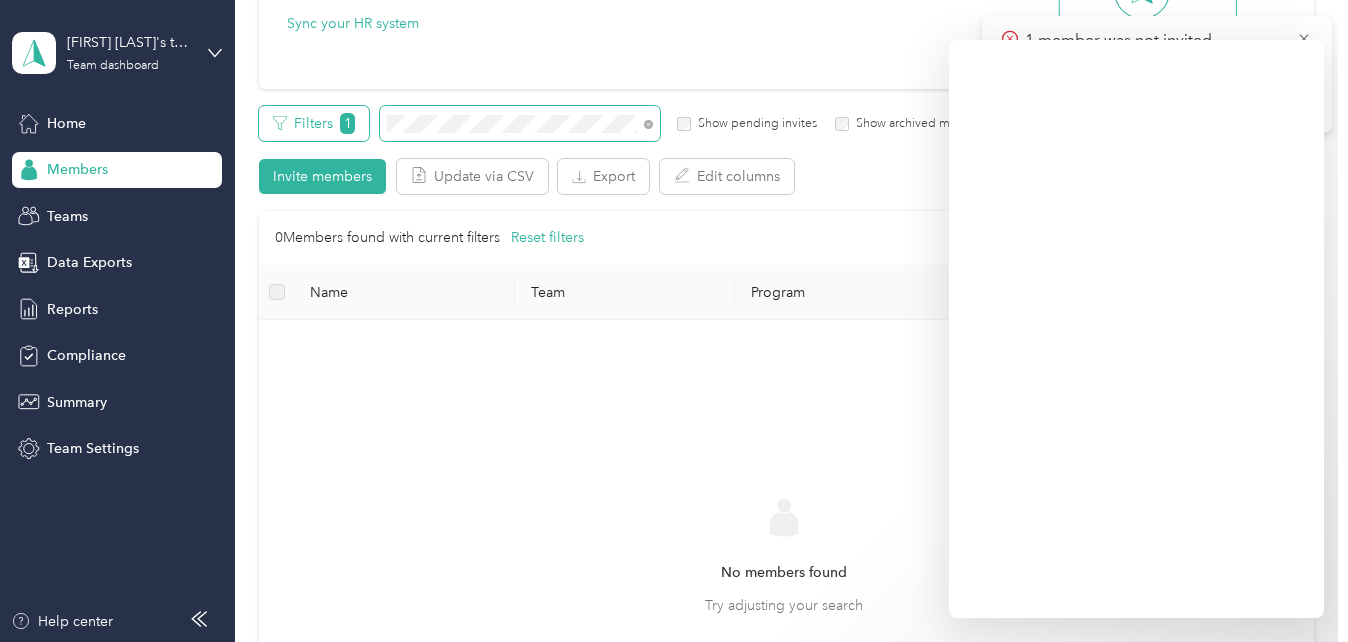 click on "Filters 1 Show pending invites Show archived members" at bounding box center (625, 123) 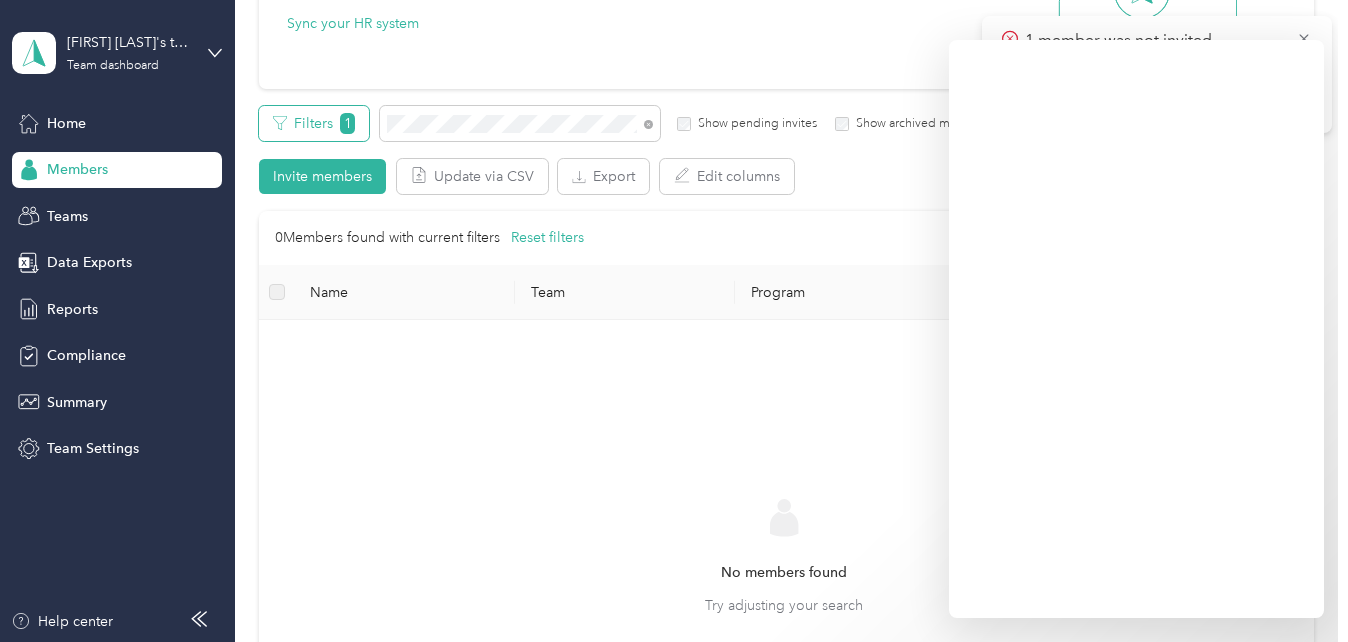 drag, startPoint x: 536, startPoint y: 113, endPoint x: 356, endPoint y: 115, distance: 180.01111 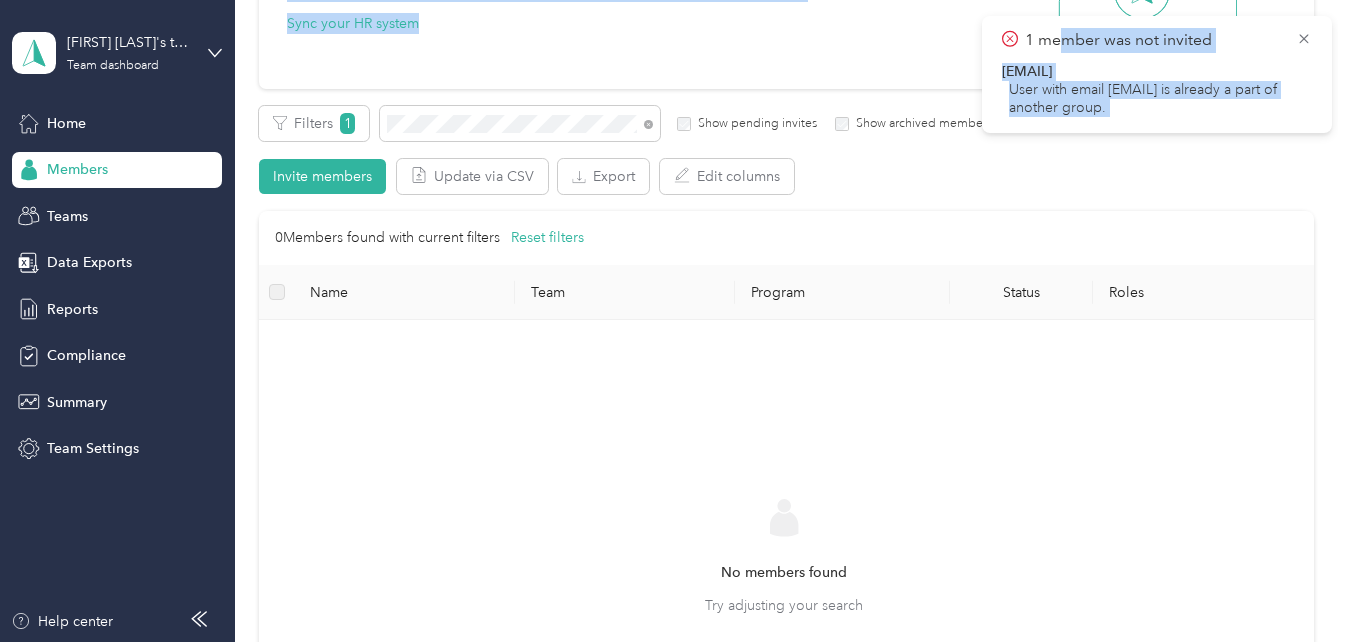 click on "No members found Try adjusting your search" at bounding box center (783, 574) 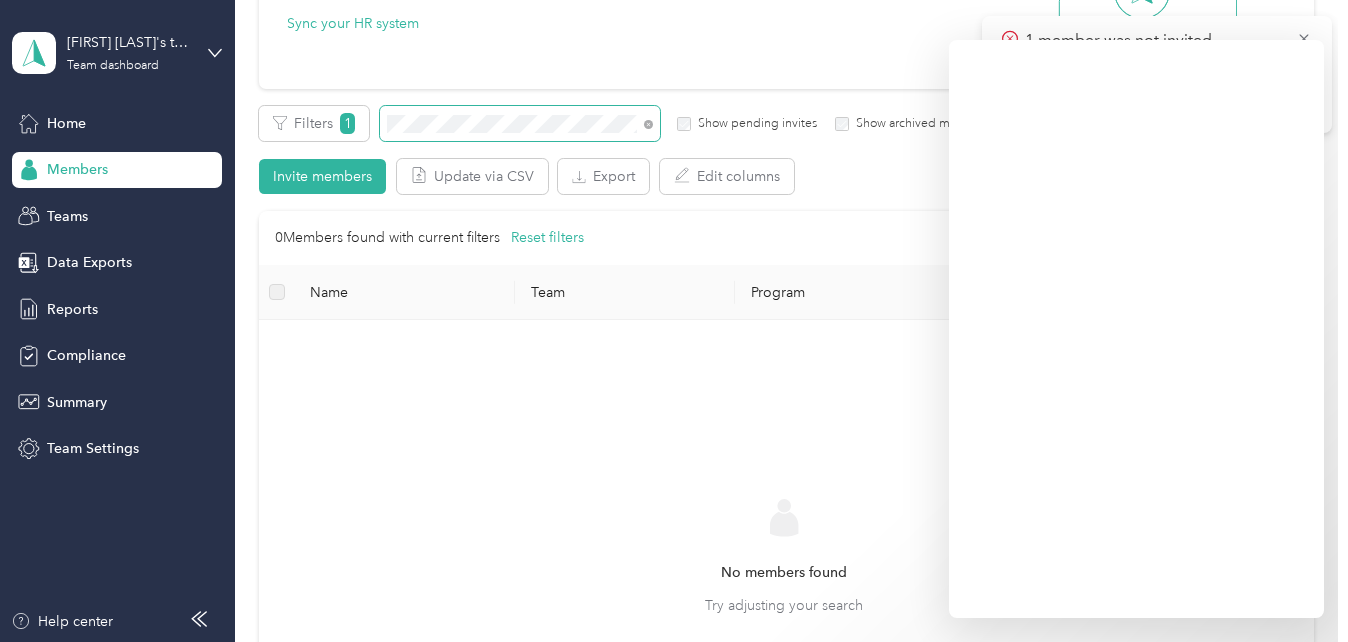 click on "Filters 1 Show pending invites Show archived members" at bounding box center (625, 123) 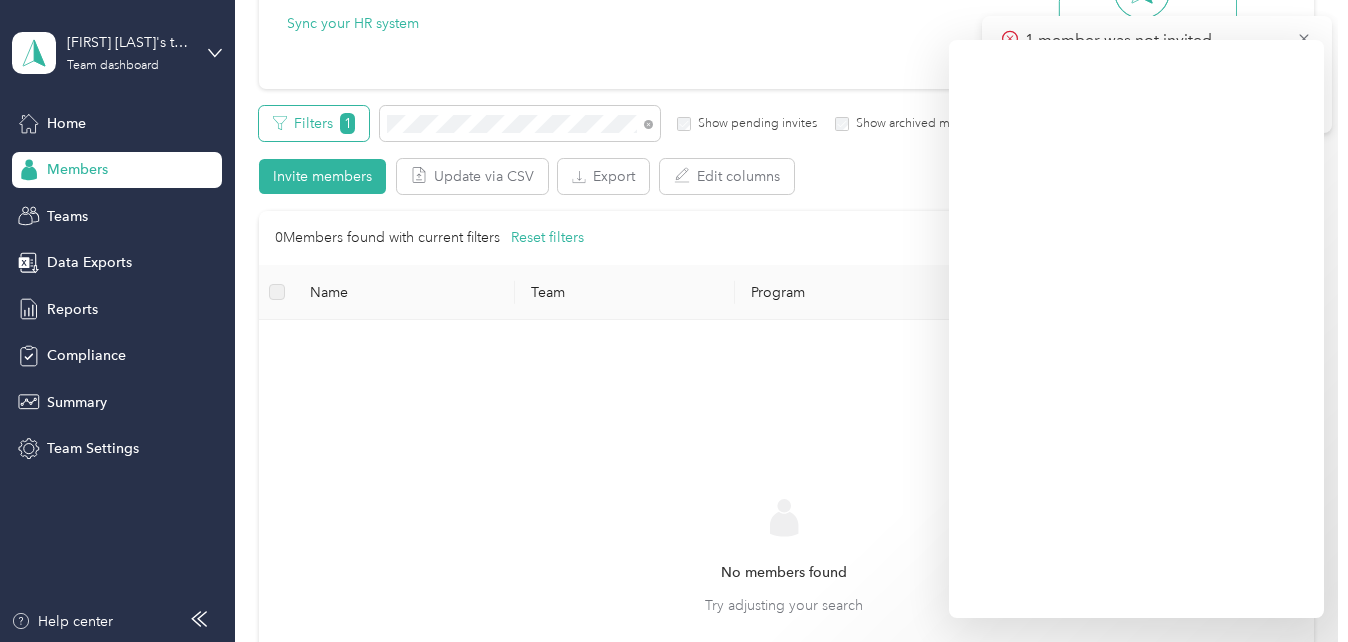 click on "Filters 1" at bounding box center [314, 123] 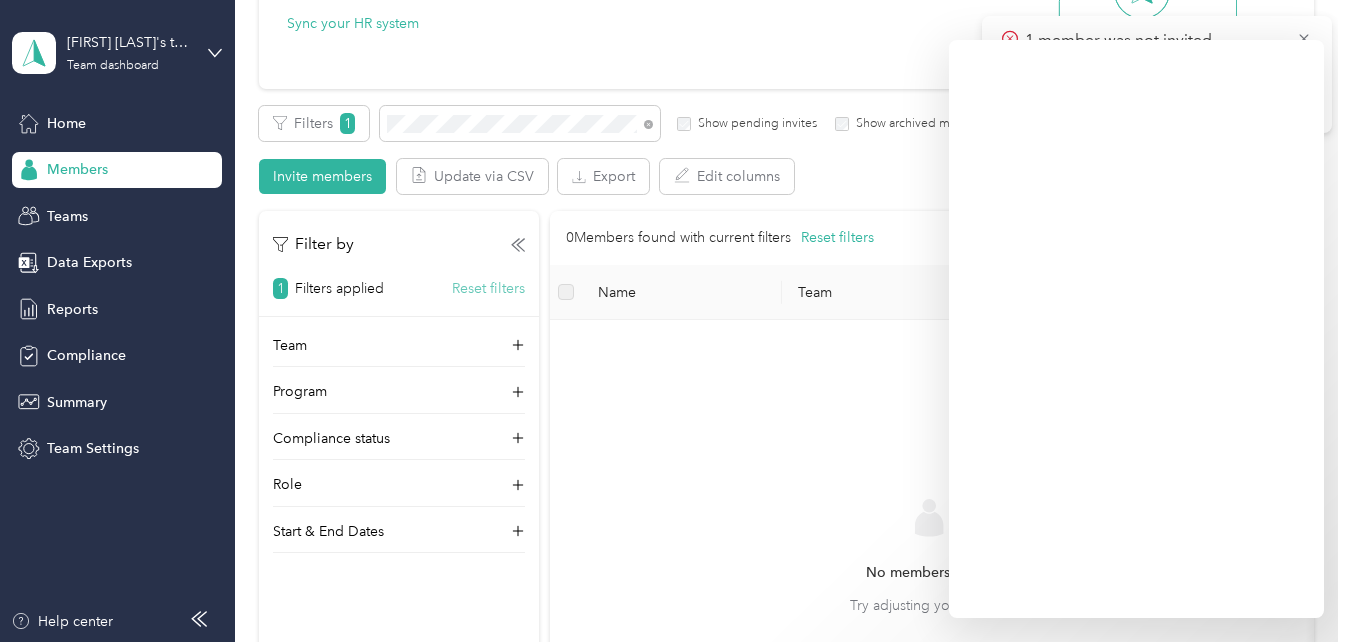 click on "Reset filters" at bounding box center (488, 288) 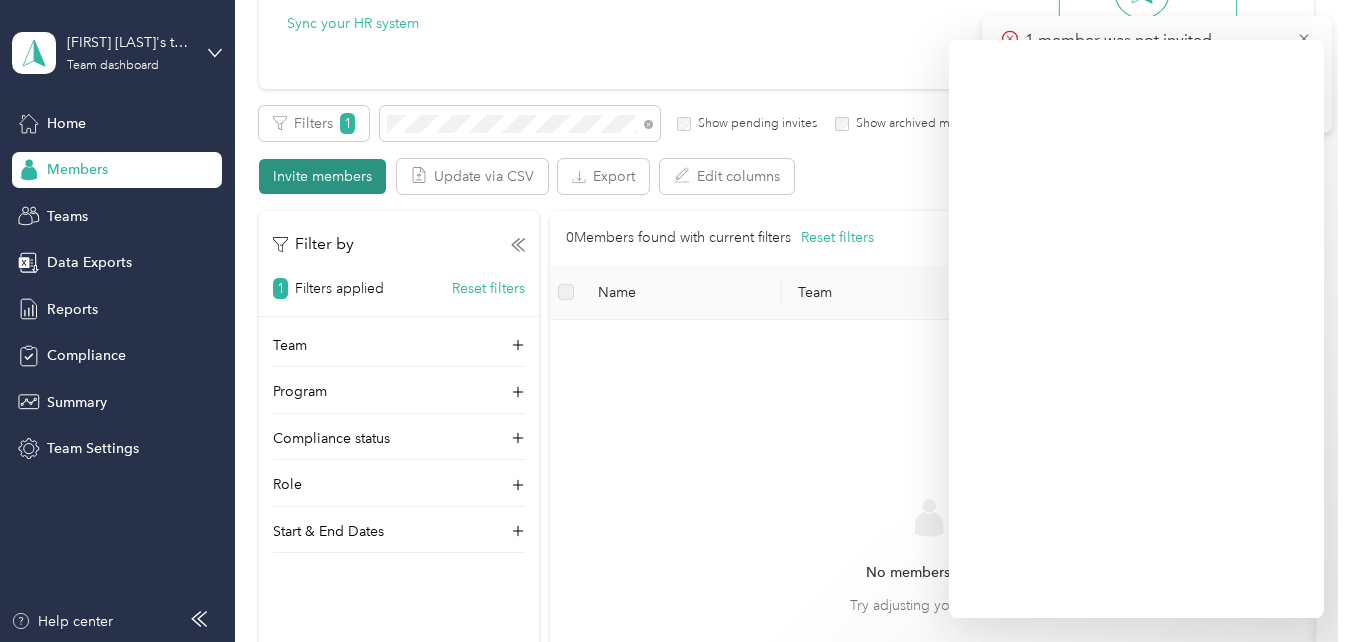 click on "Invite members" at bounding box center (322, 176) 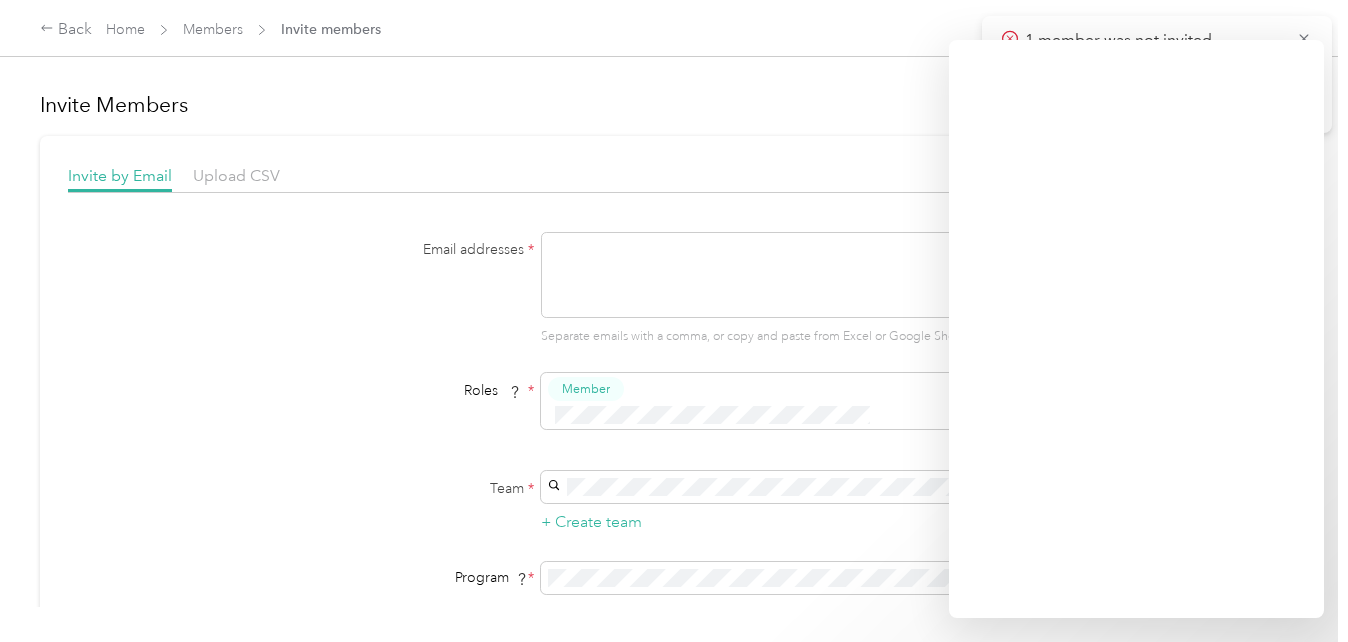 click at bounding box center [765, 275] 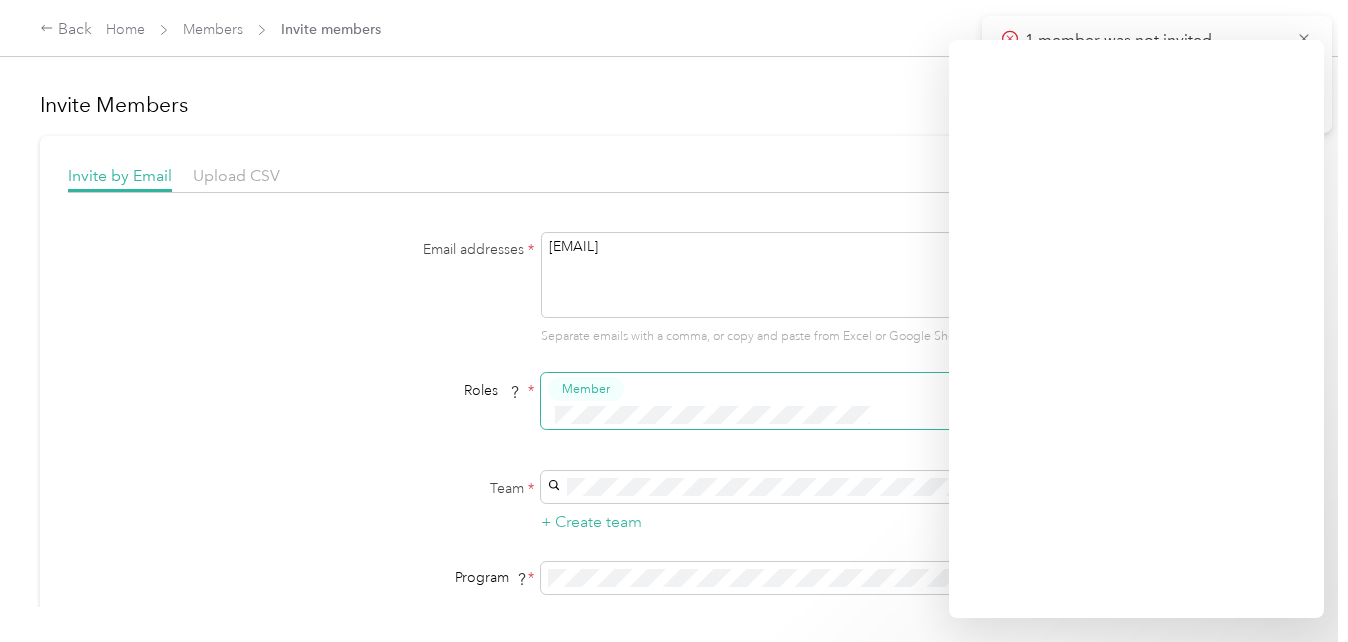 type on "[EMAIL]" 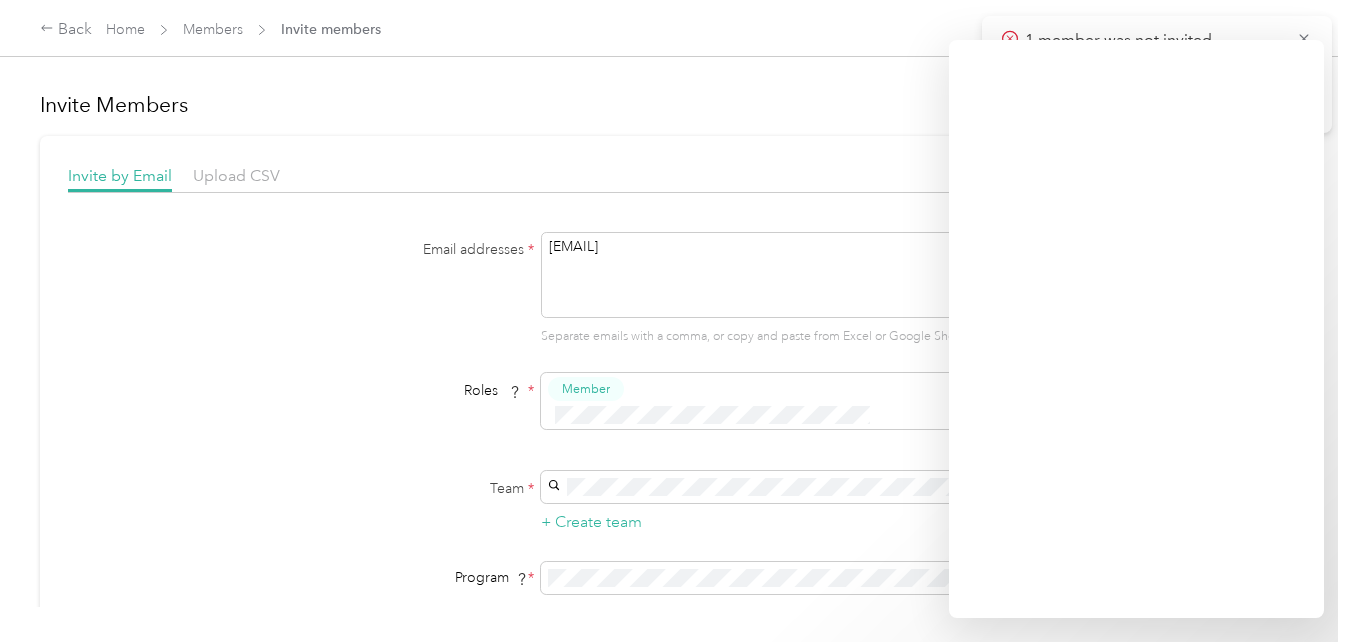 click on "Member" at bounding box center [590, 426] 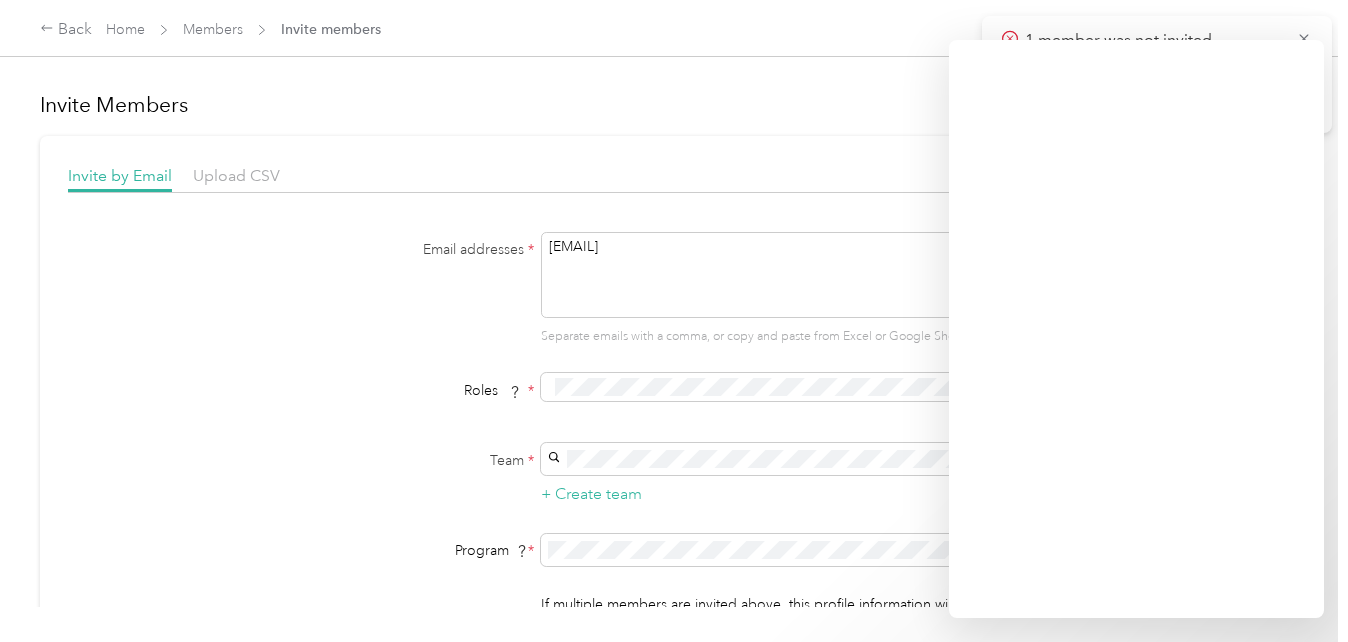 click on "[FIRST] [LAST]'s team" at bounding box center [619, 494] 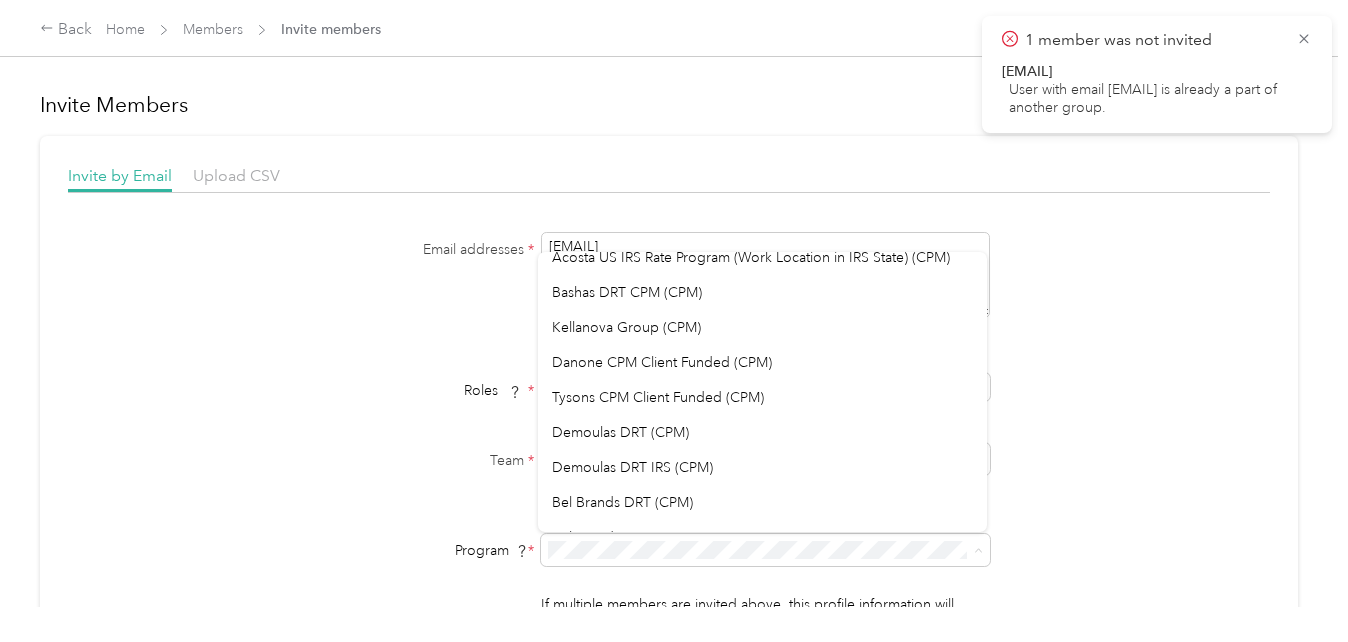 scroll, scrollTop: 268, scrollLeft: 0, axis: vertical 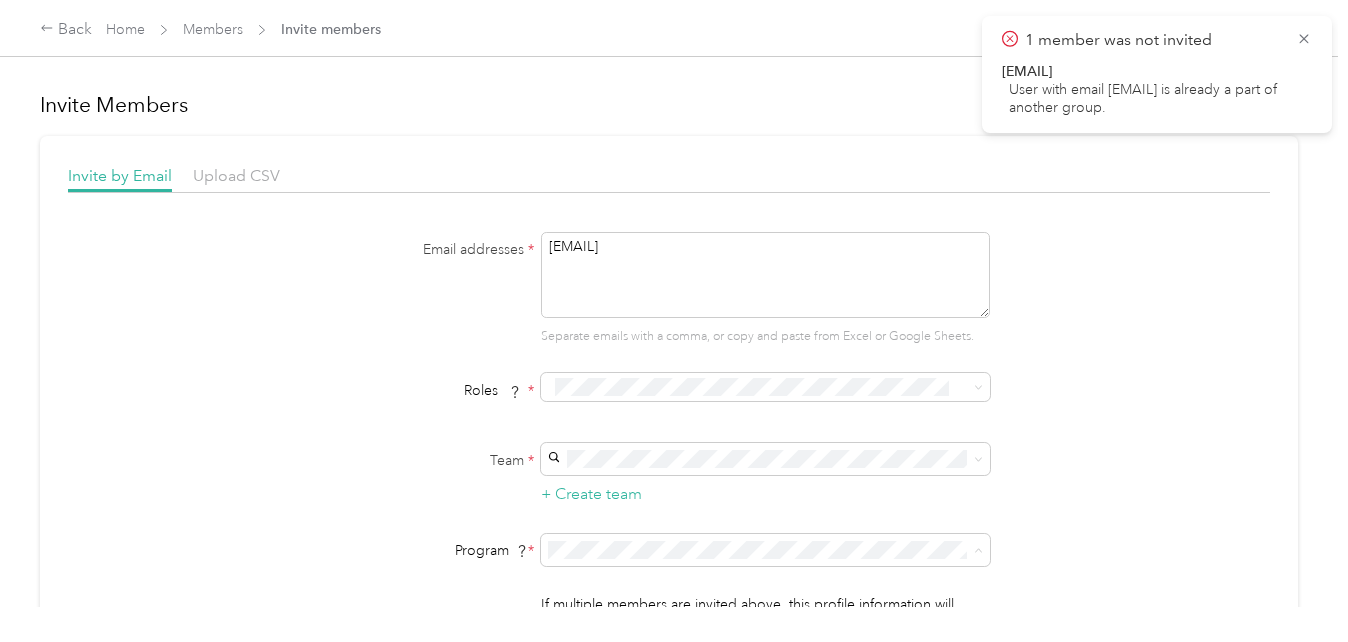 click on "Tysons CPM Client Funded (CPM)" at bounding box center (658, 386) 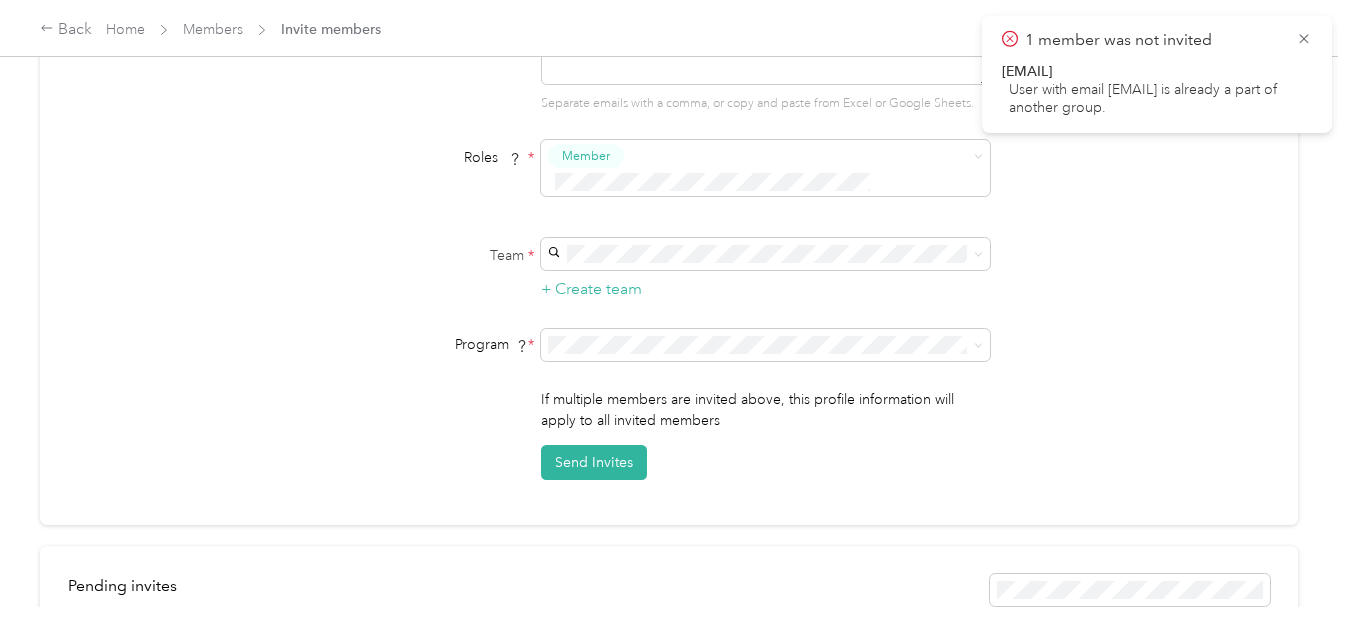 scroll, scrollTop: 244, scrollLeft: 0, axis: vertical 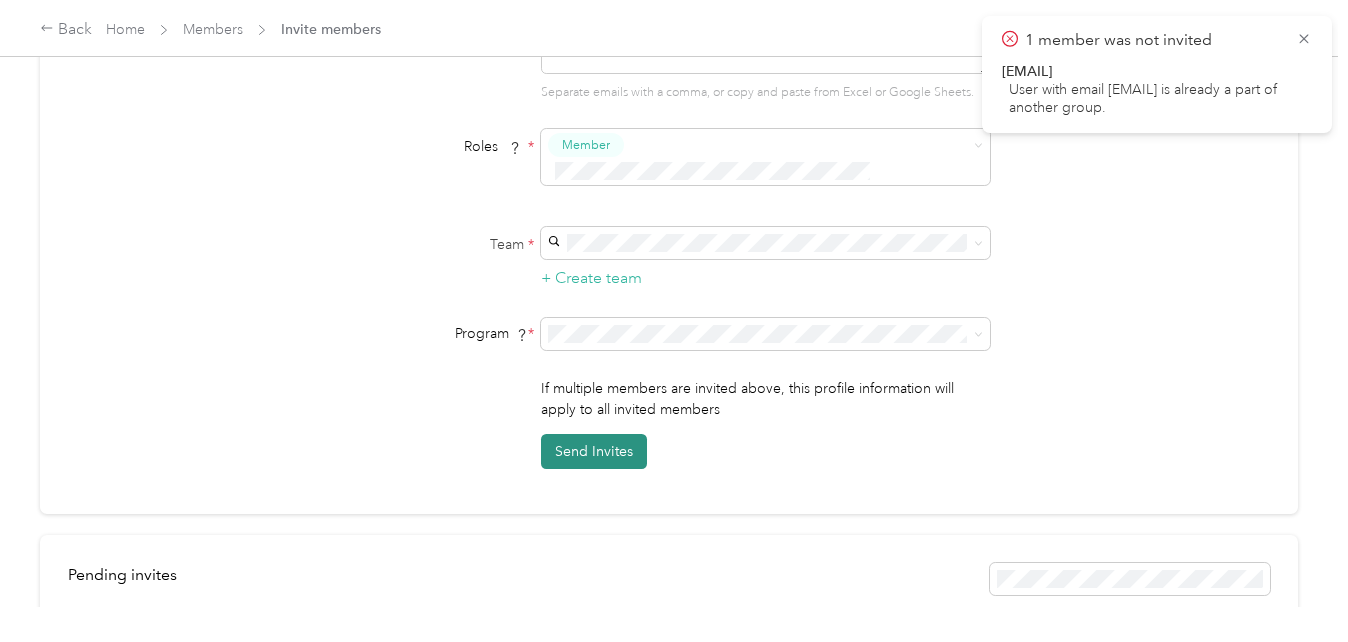 click on "Send Invites" at bounding box center [594, 451] 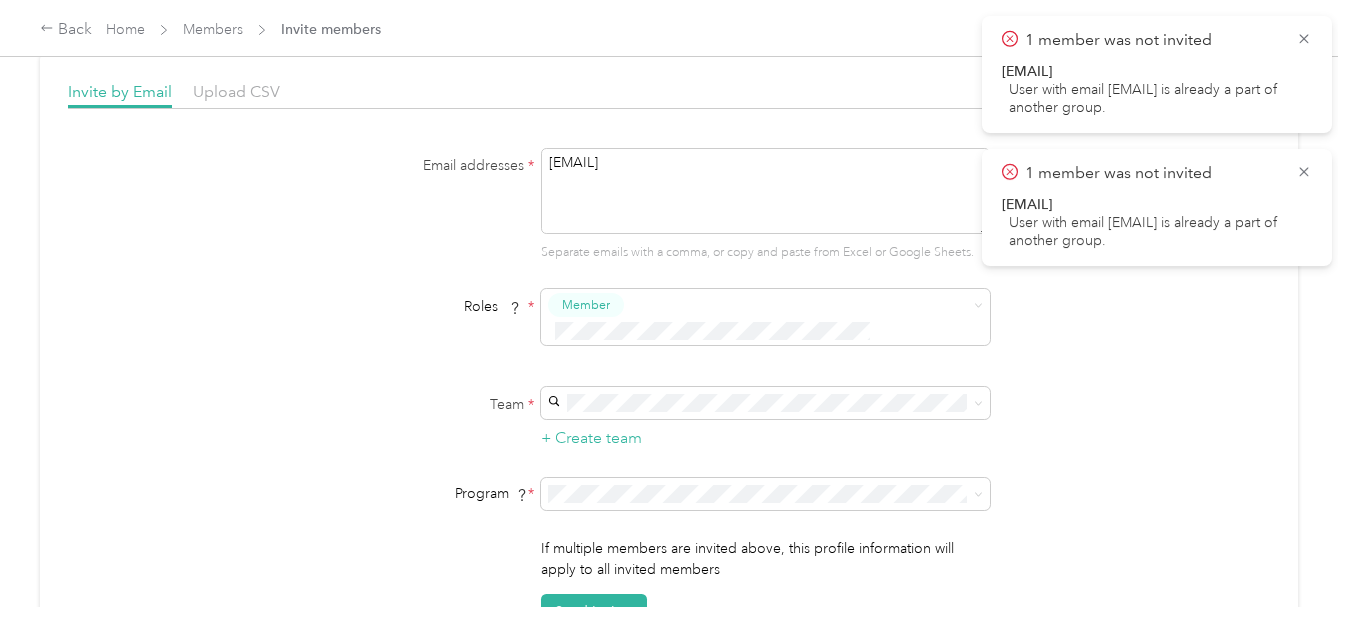 scroll, scrollTop: 0, scrollLeft: 0, axis: both 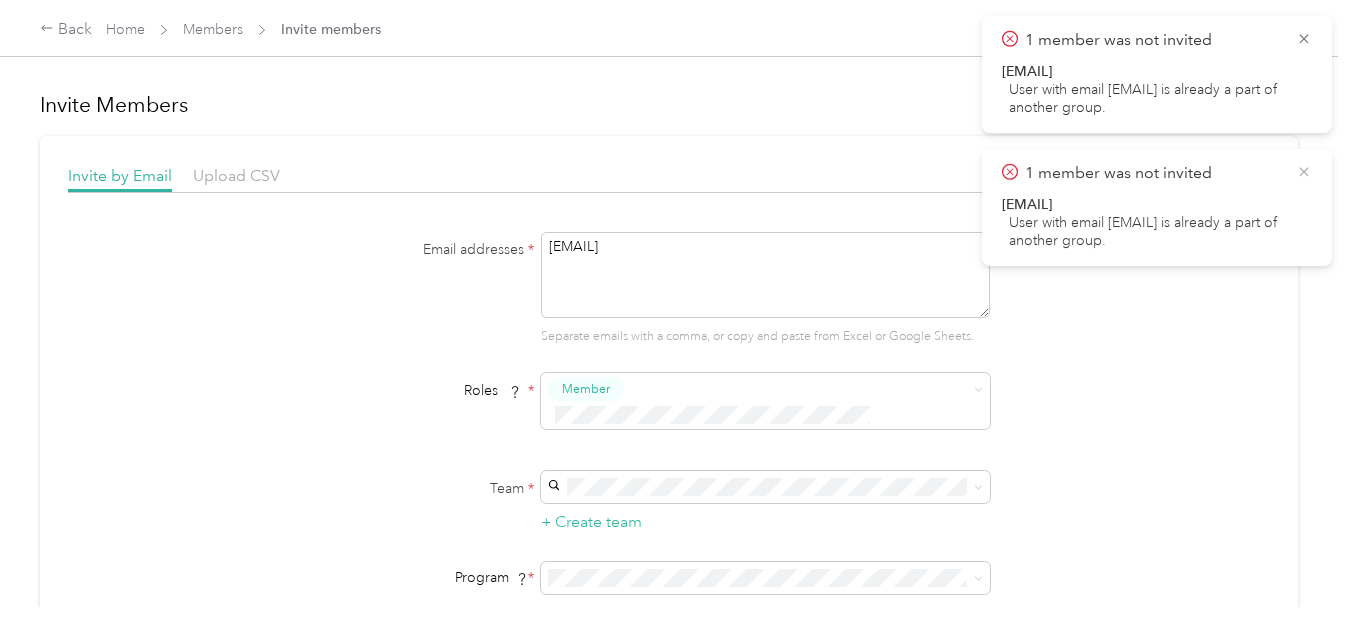 click 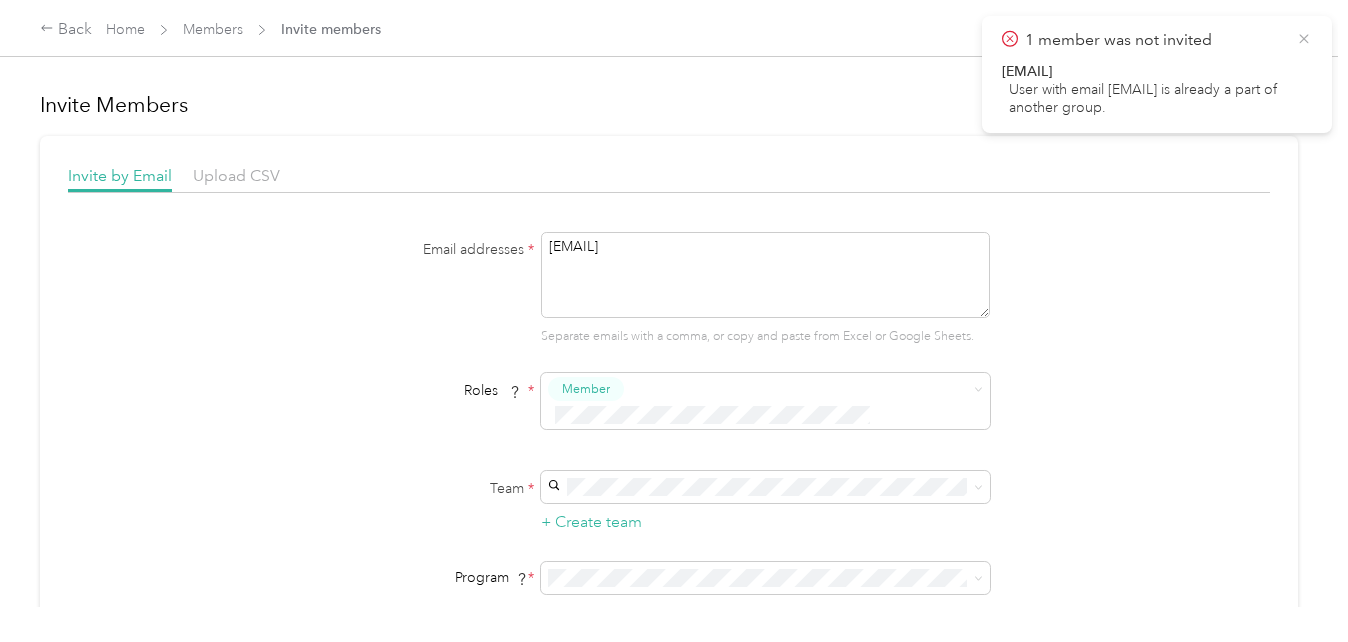 click 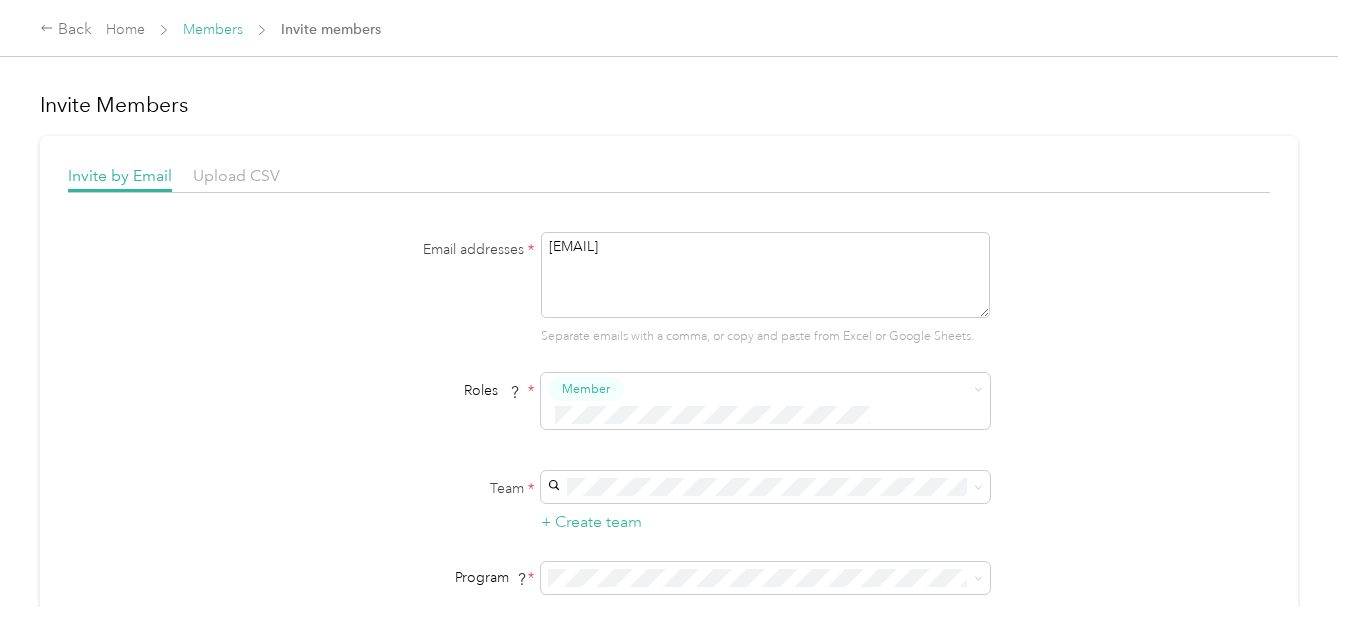 click on "Members" at bounding box center [213, 29] 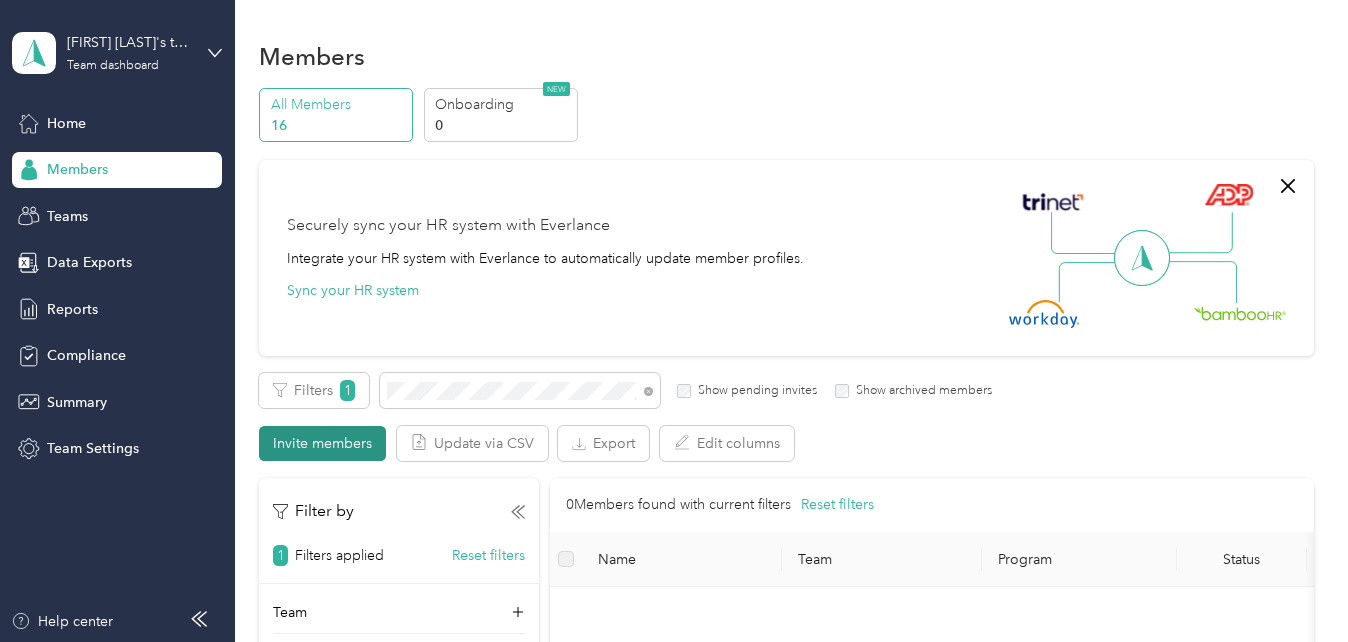 click on "Invite members" at bounding box center (322, 443) 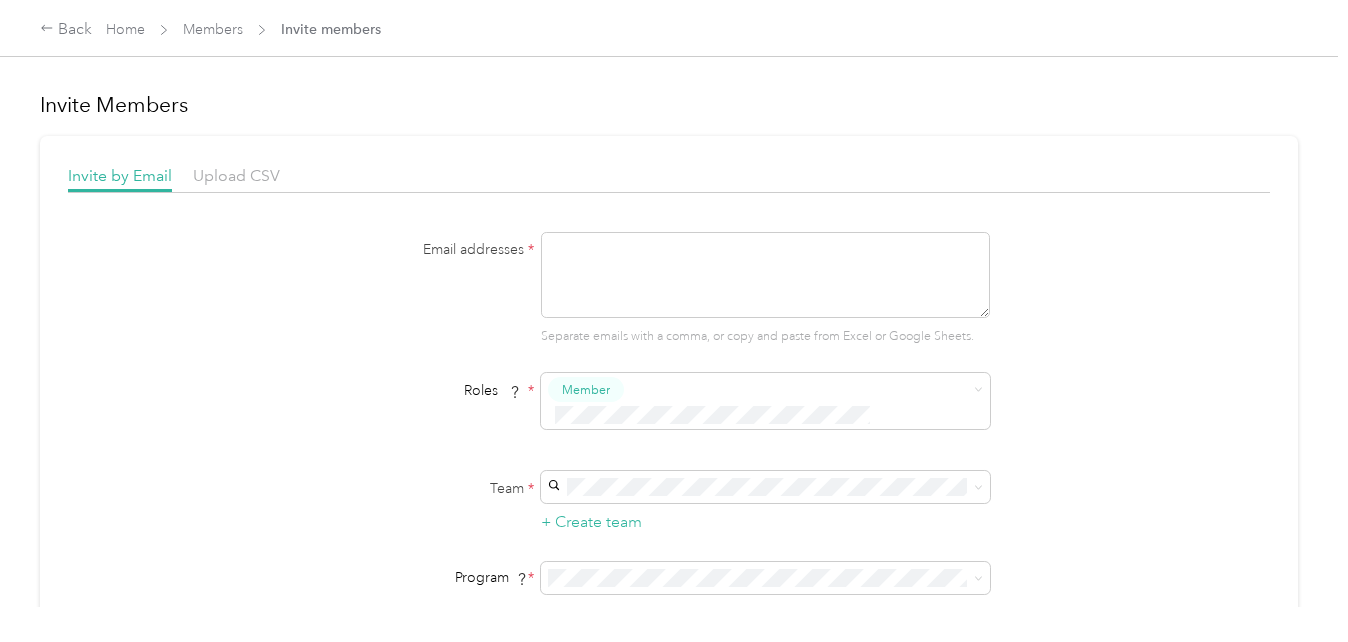 click at bounding box center [765, 275] 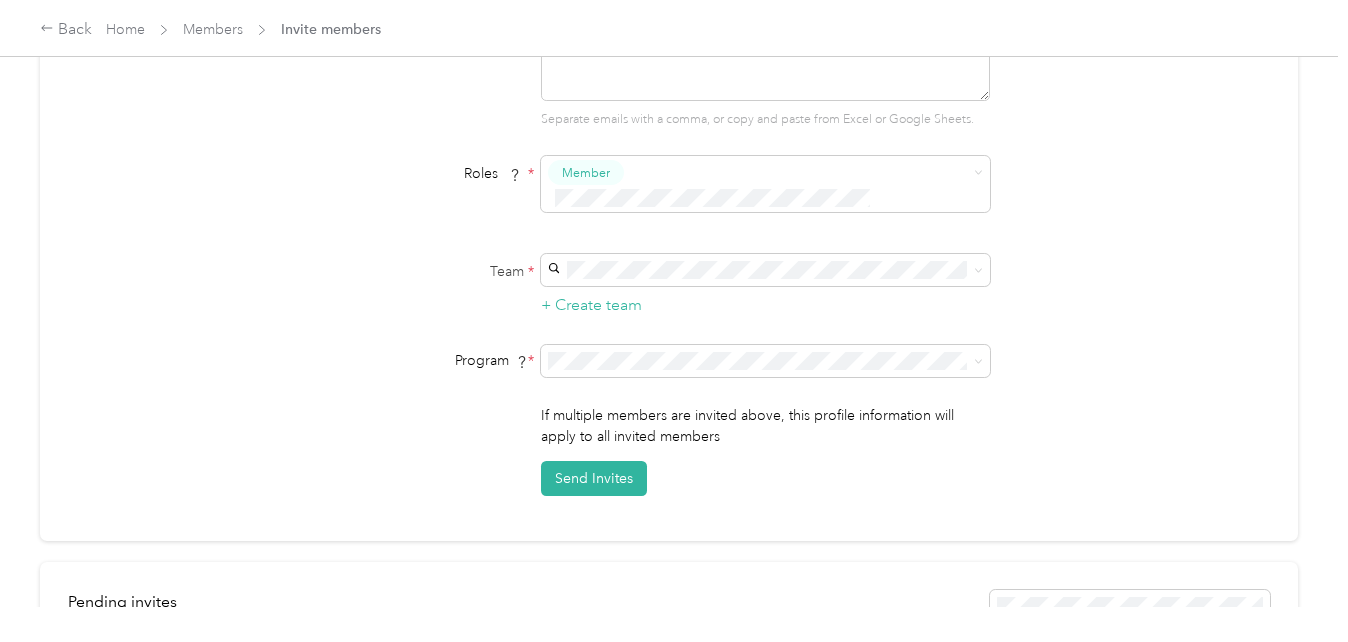scroll, scrollTop: 228, scrollLeft: 0, axis: vertical 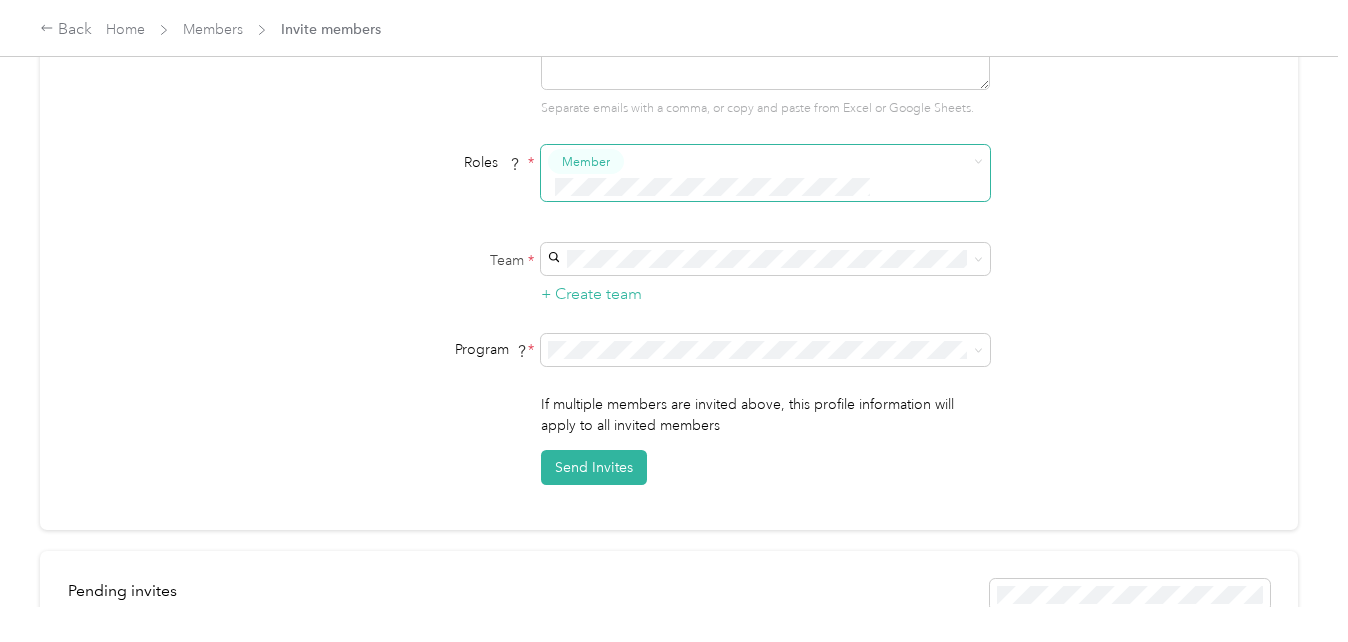type on "[EMAIL]" 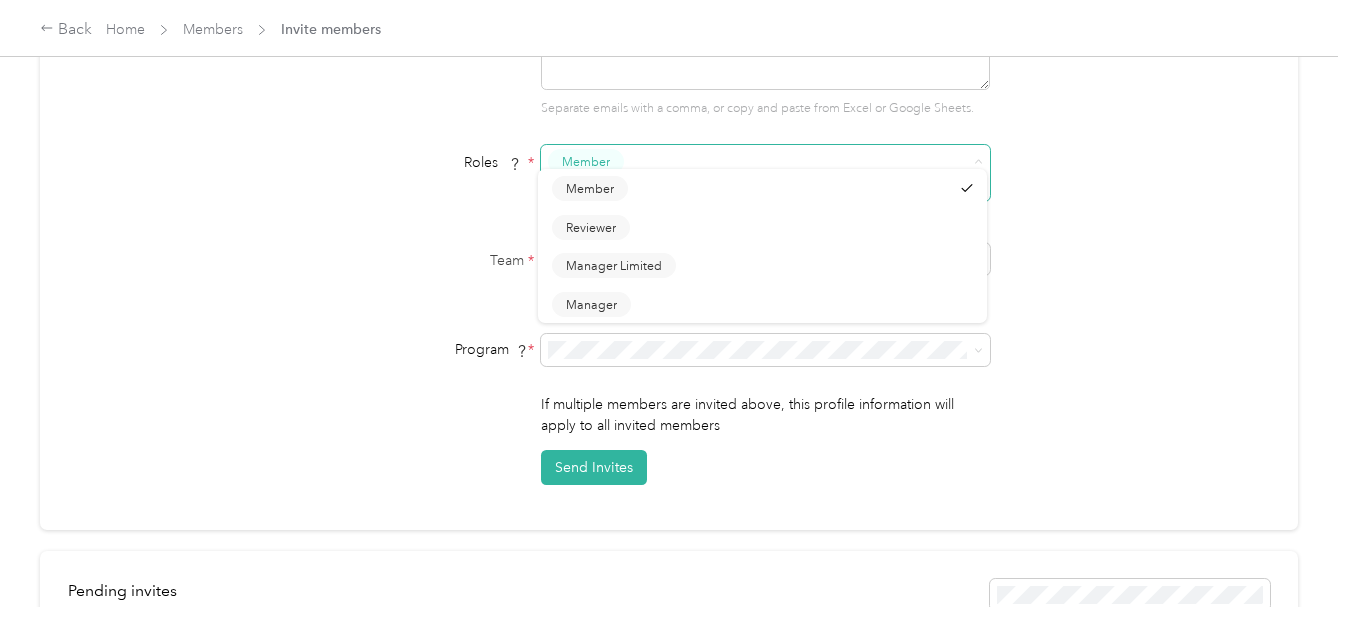 click on "Member" at bounding box center [586, 161] 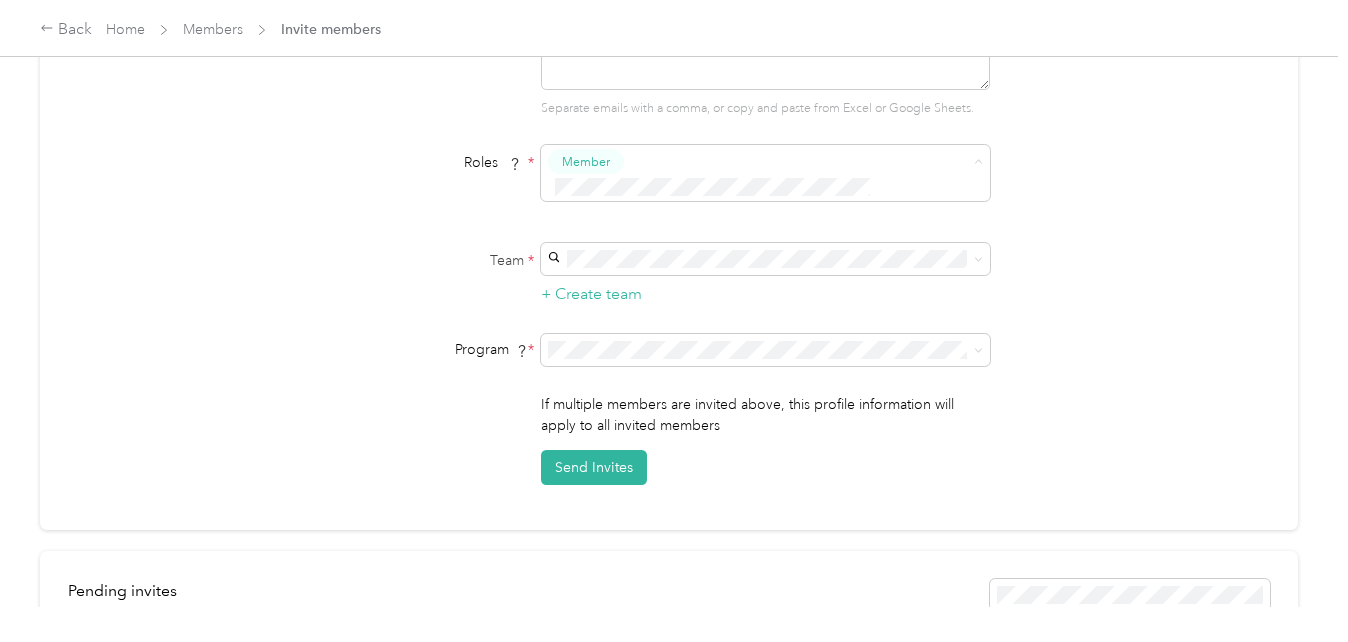 click on "Member" at bounding box center [590, 198] 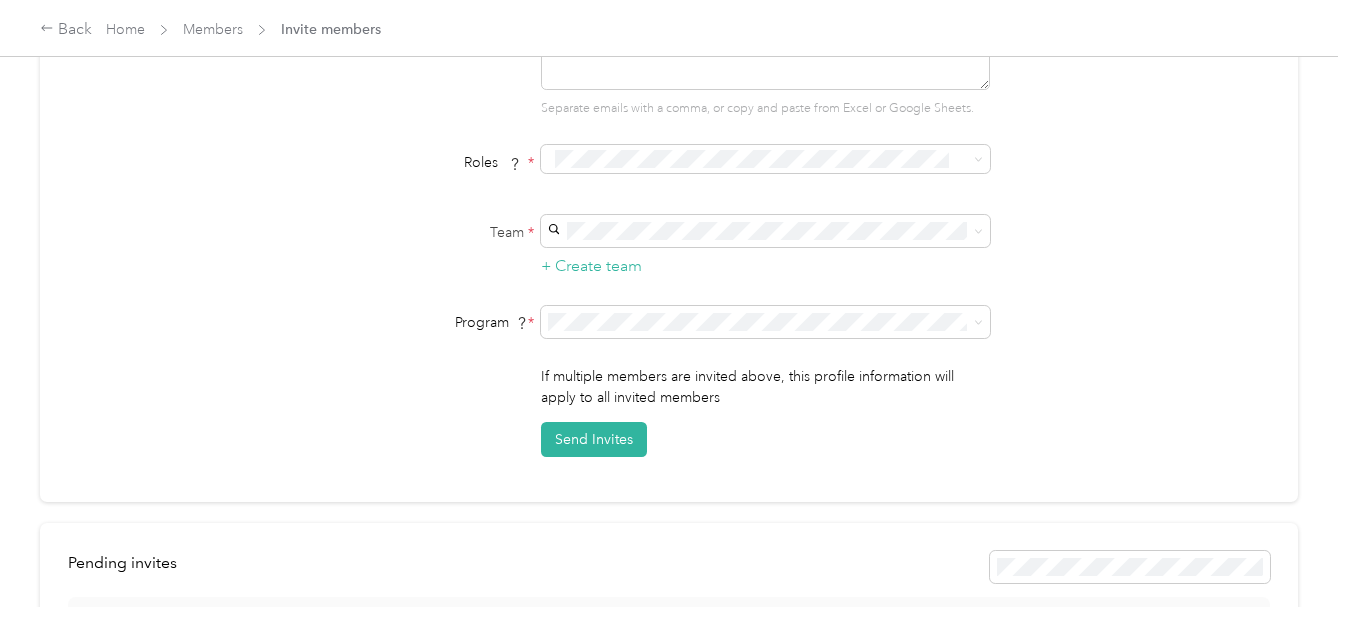 click on "[FIRST] [LAST]'s team" at bounding box center (619, 266) 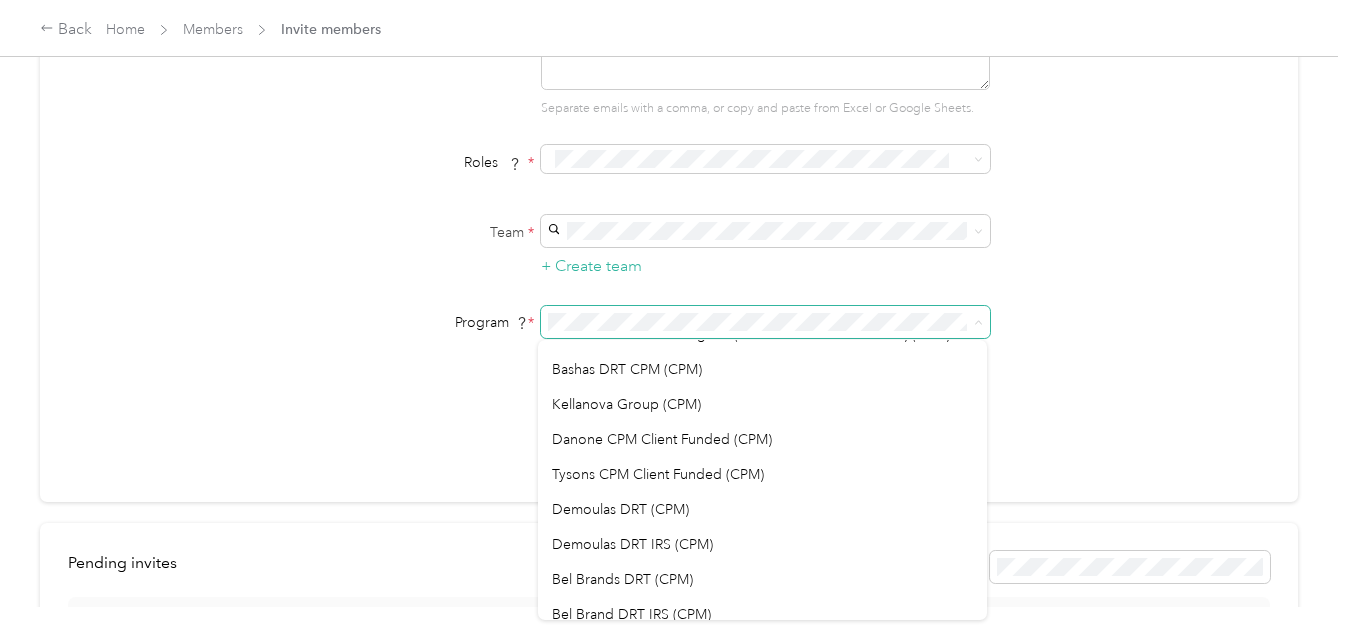 scroll, scrollTop: 279, scrollLeft: 0, axis: vertical 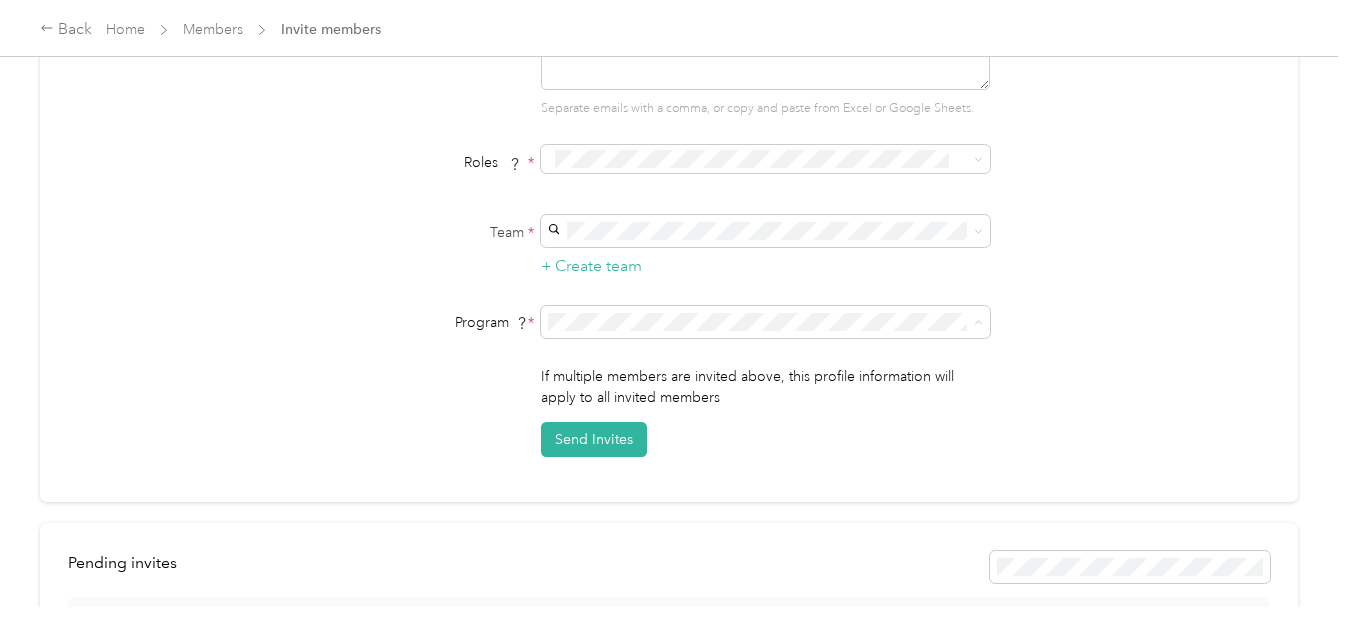 click on "Tysons CPM Client Funded (CPM)" at bounding box center (658, 463) 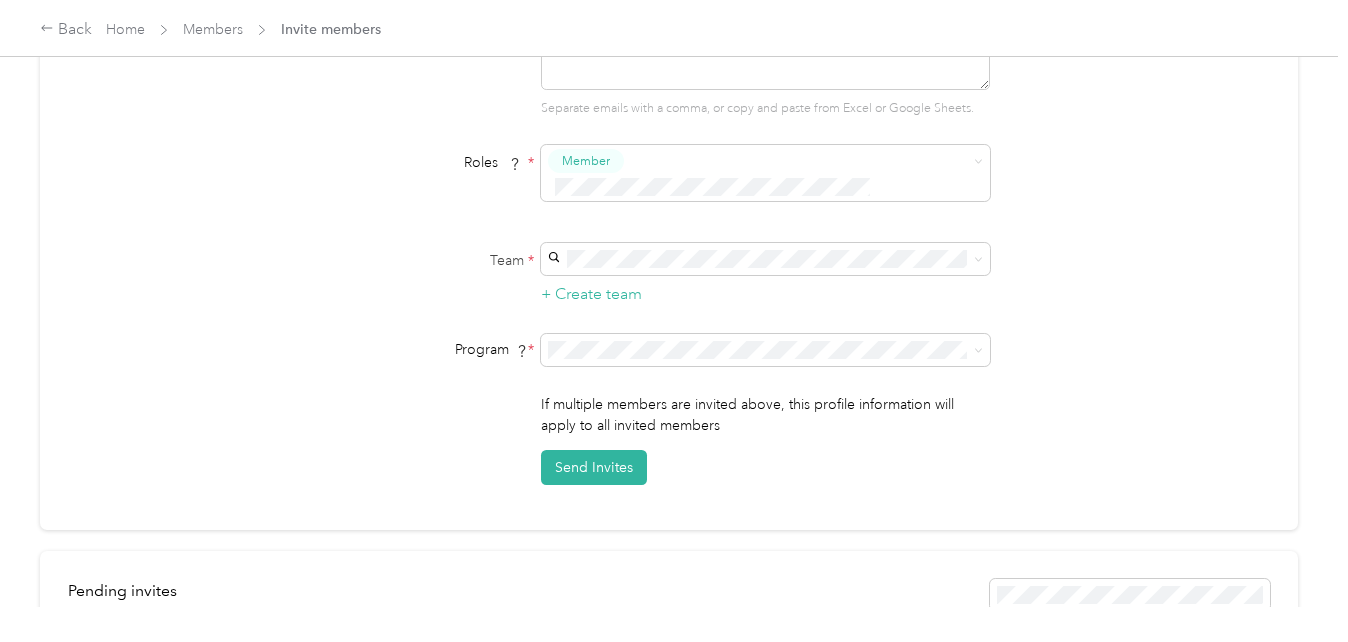 click on "If multiple members are invited above, this profile information will apply to all invited members Send Invites" at bounding box center [765, 439] 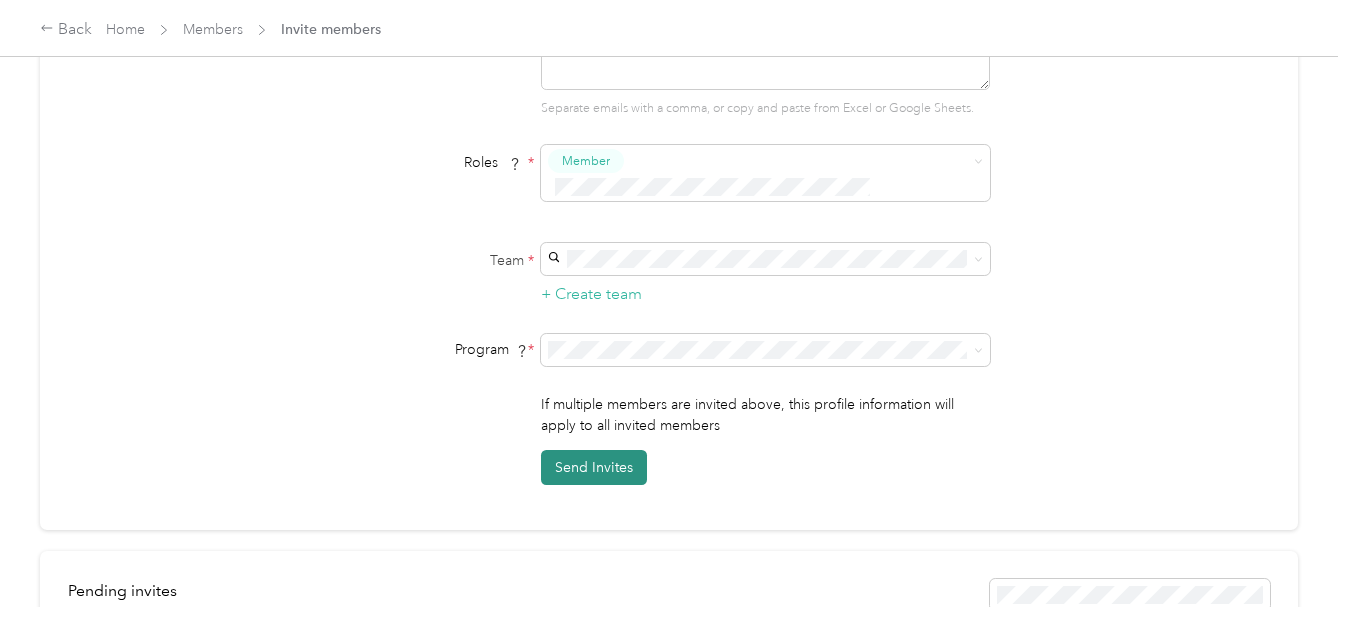 click on "Send Invites" at bounding box center [594, 467] 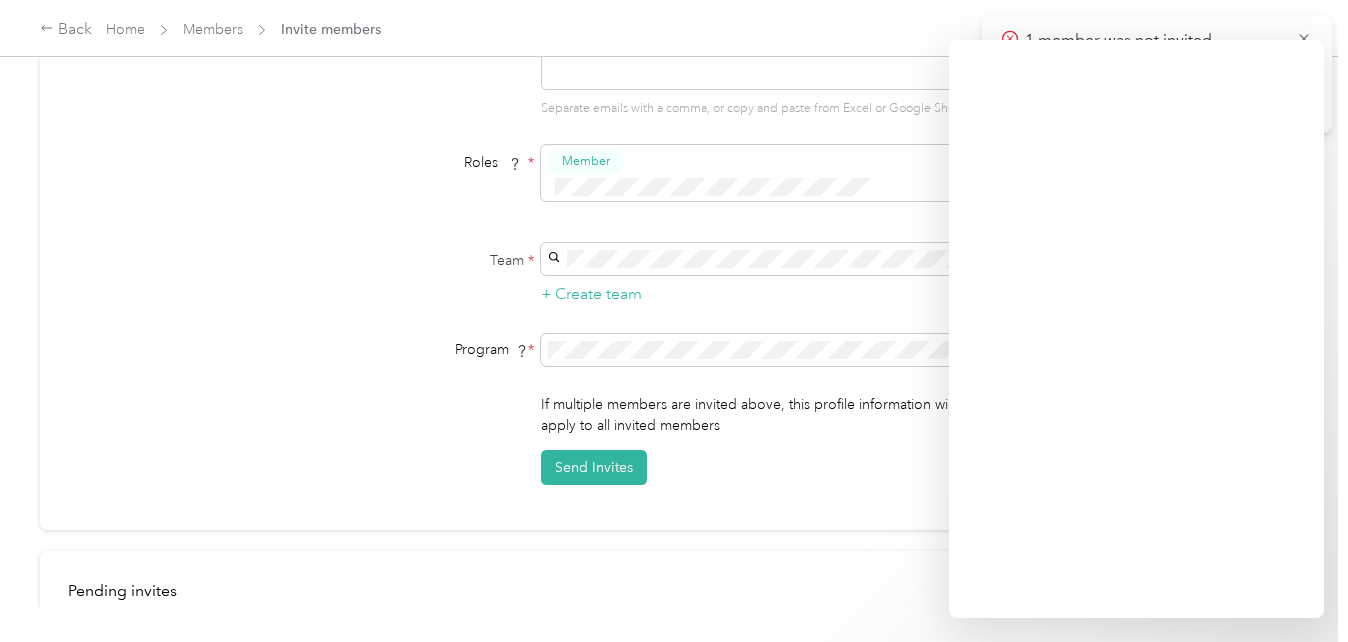 click on "Invite Members Invite by Email Upload CSV Email addresses * [EMAIL] Separate emails with a comma, or copy and paste from Excel or Google Sheets. Roles * Member Team * + Create team Program * Program start date [STATE] [ZIP] Expected Annual Business Miles miles Must be greater than 5,000 miles If multiple members are invited above, this profile information will apply to all invited members Send Invites Pending invites Re-send all Name Team Name Roles Program No invitations found" at bounding box center (669, 303) 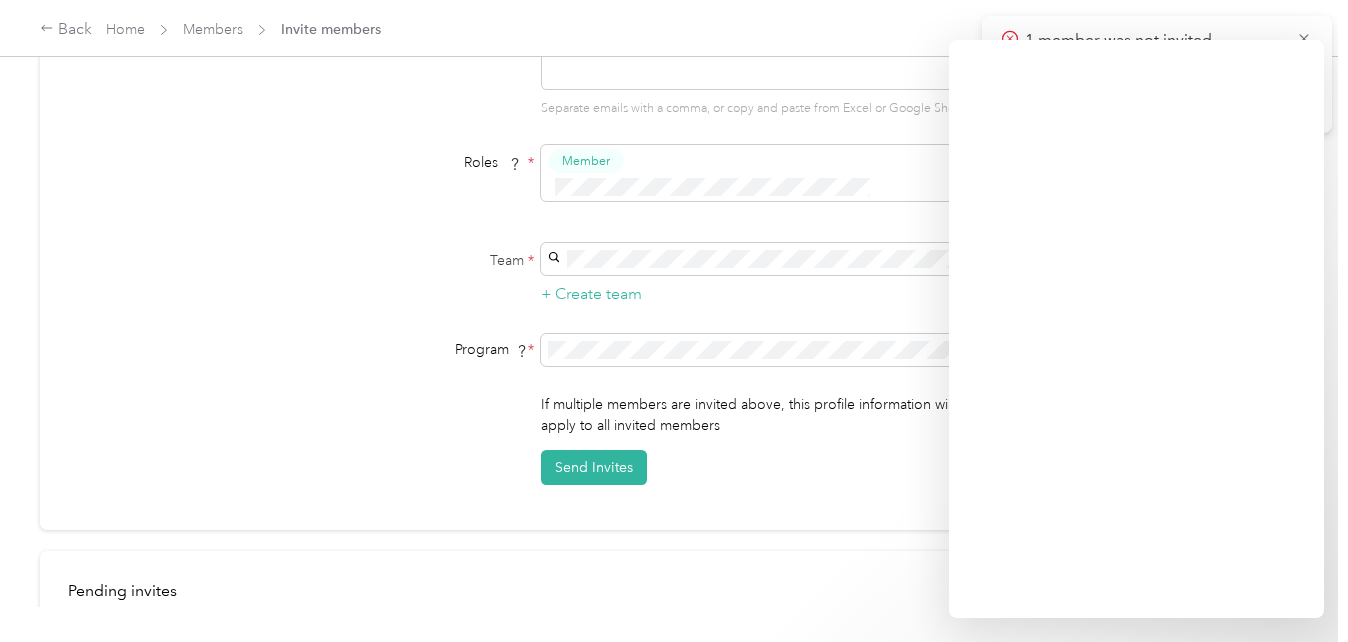 drag, startPoint x: 189, startPoint y: 200, endPoint x: 480, endPoint y: 333, distance: 319.95312 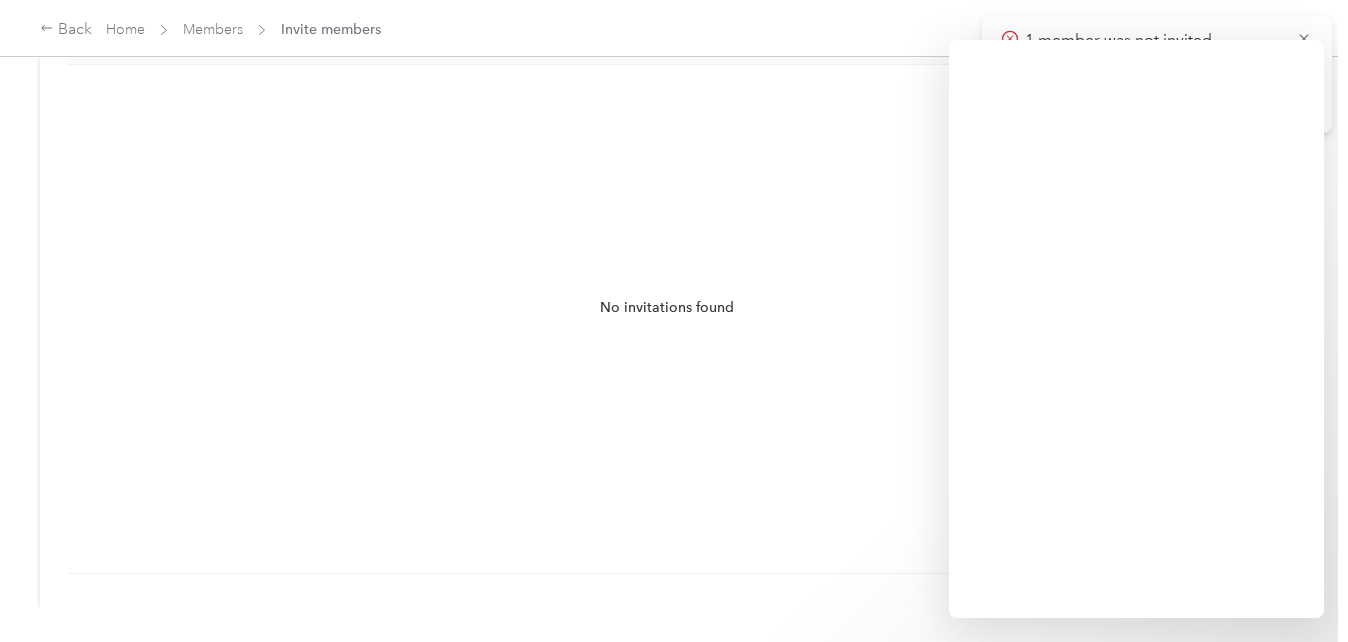 scroll, scrollTop: 886, scrollLeft: 0, axis: vertical 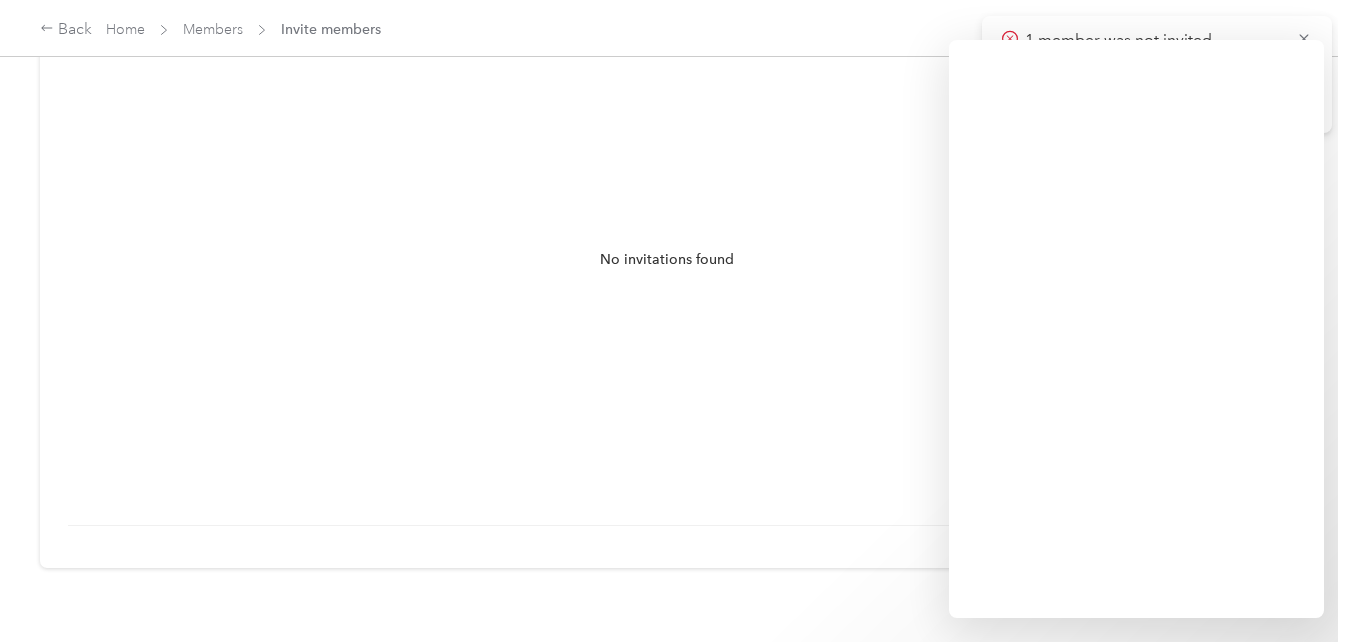 drag, startPoint x: 327, startPoint y: 522, endPoint x: 340, endPoint y: 509, distance: 18.384777 